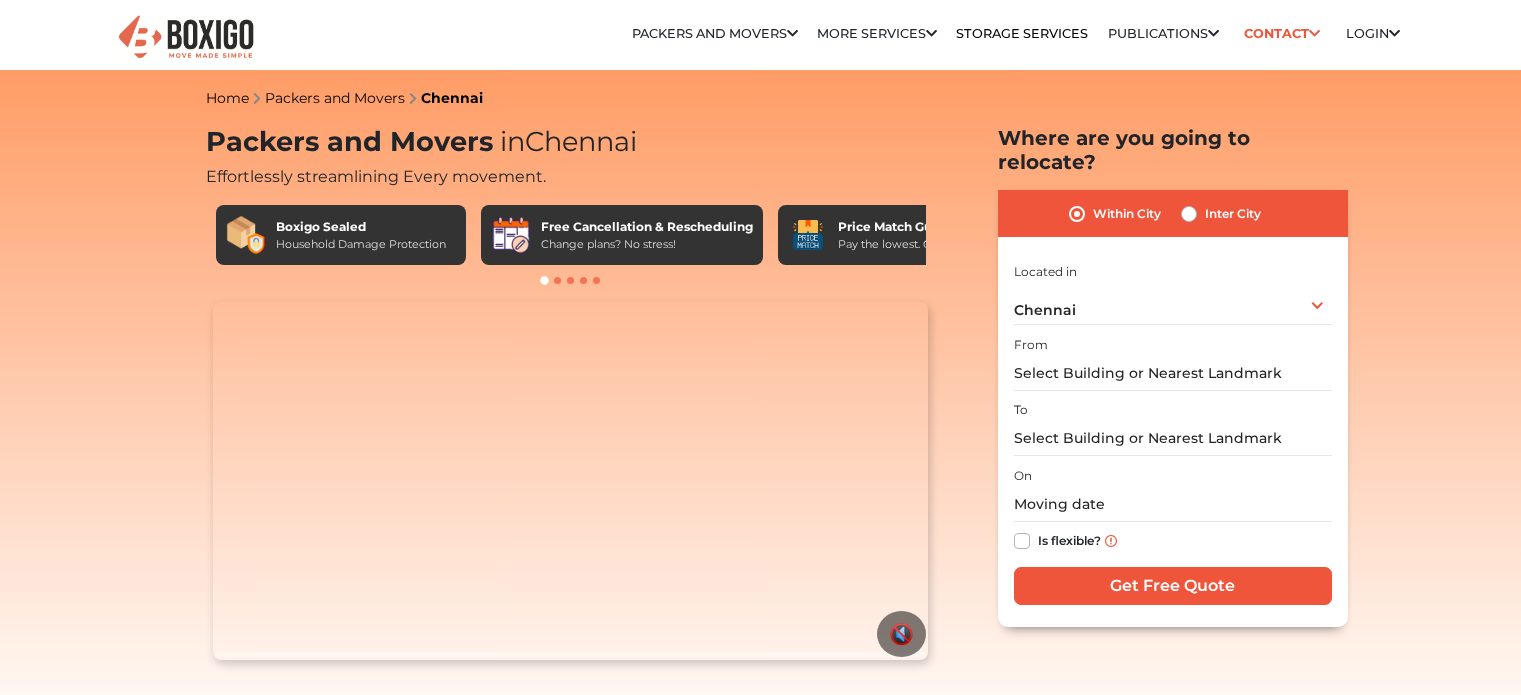 scroll, scrollTop: 0, scrollLeft: 0, axis: both 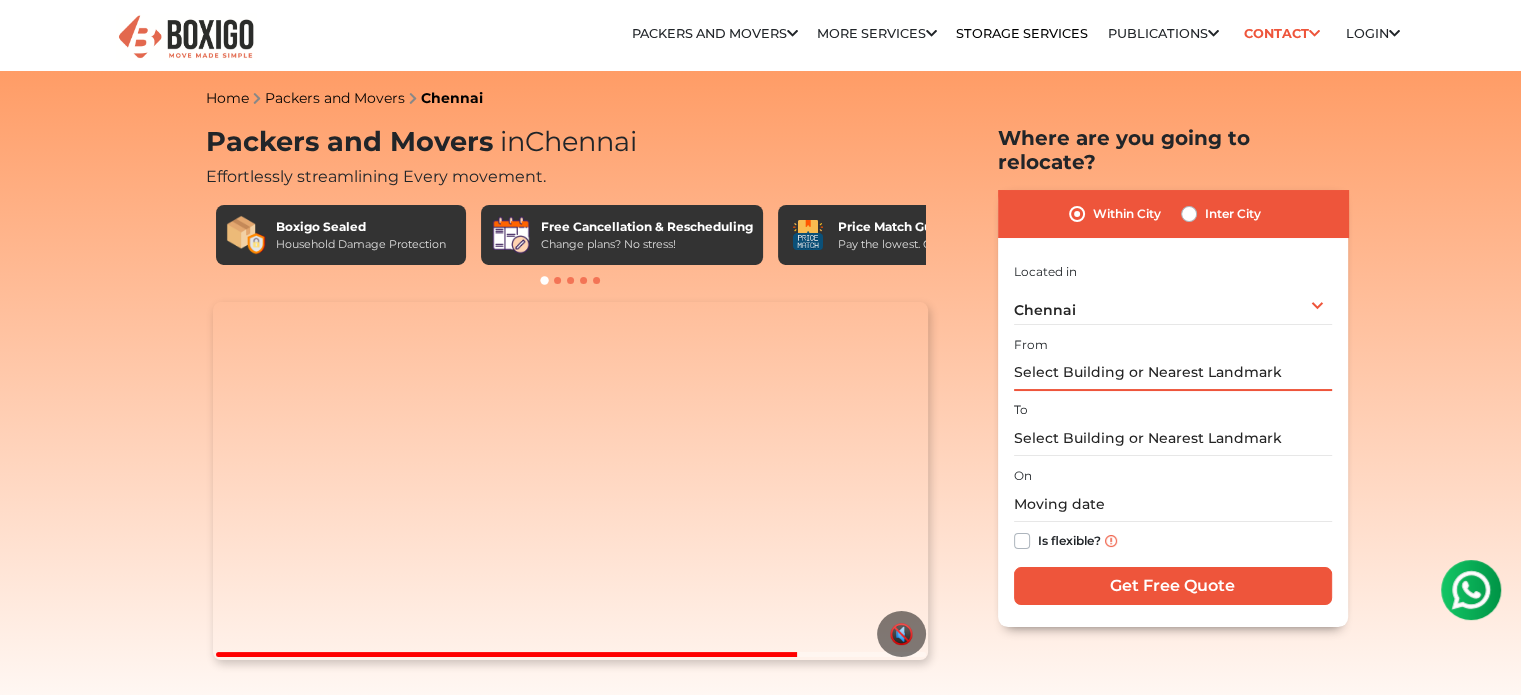 click at bounding box center (1173, 373) 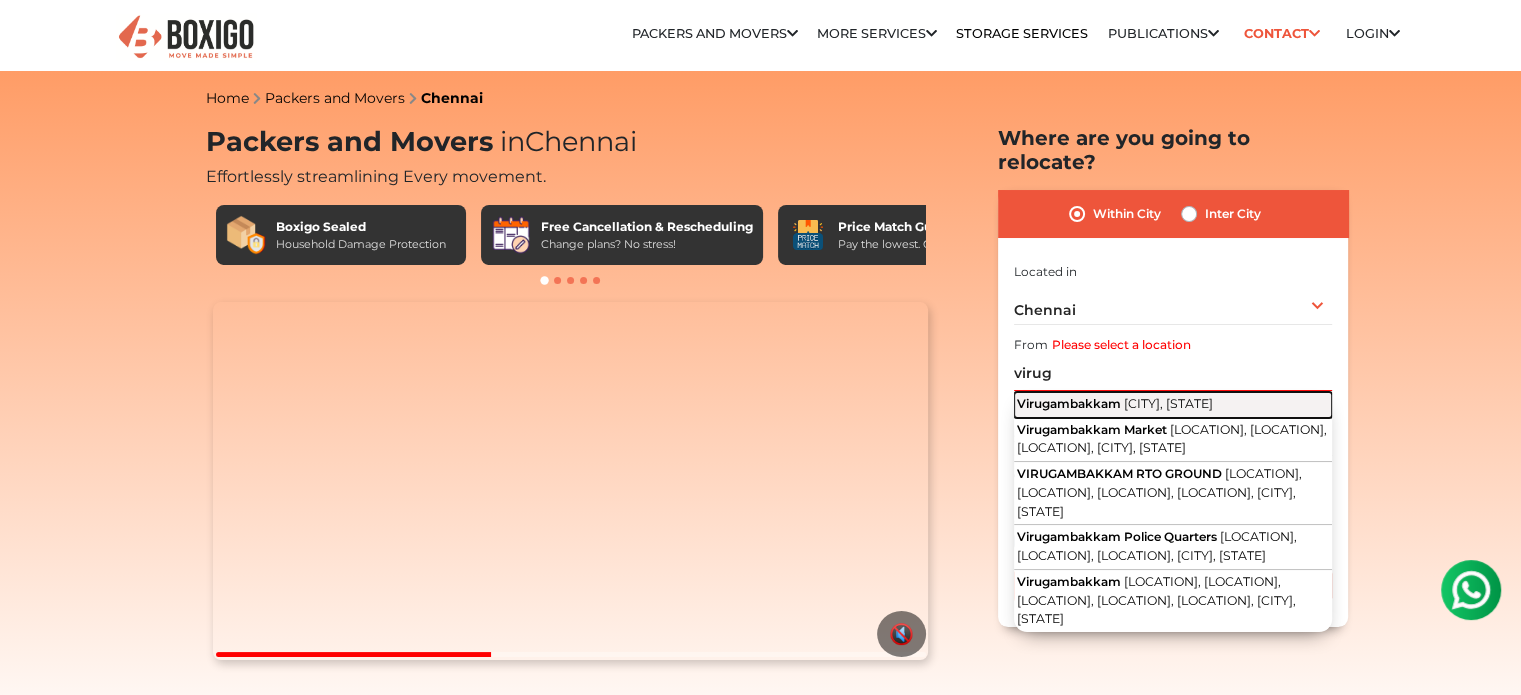 click on "Virugambakkam" at bounding box center (1069, 403) 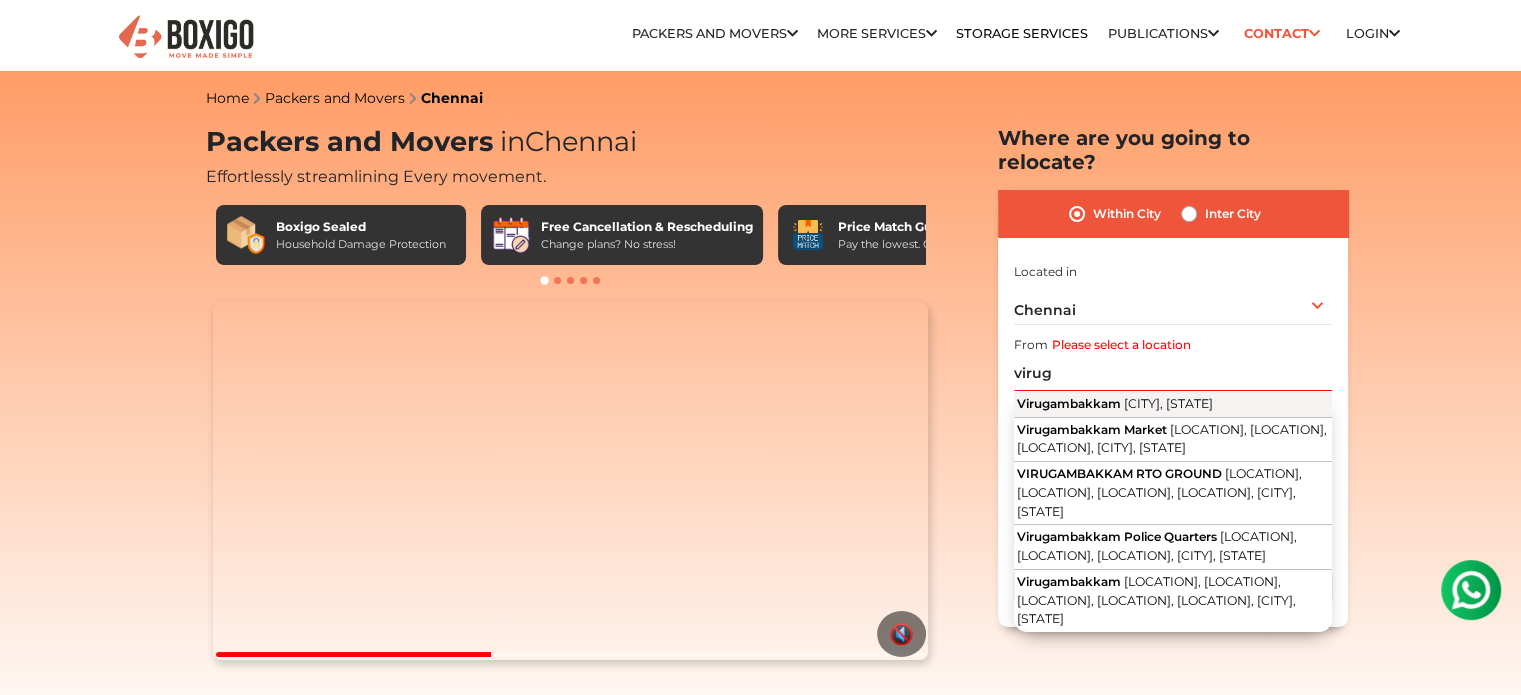 type on "[LOCATION], [CITY], [STATE]" 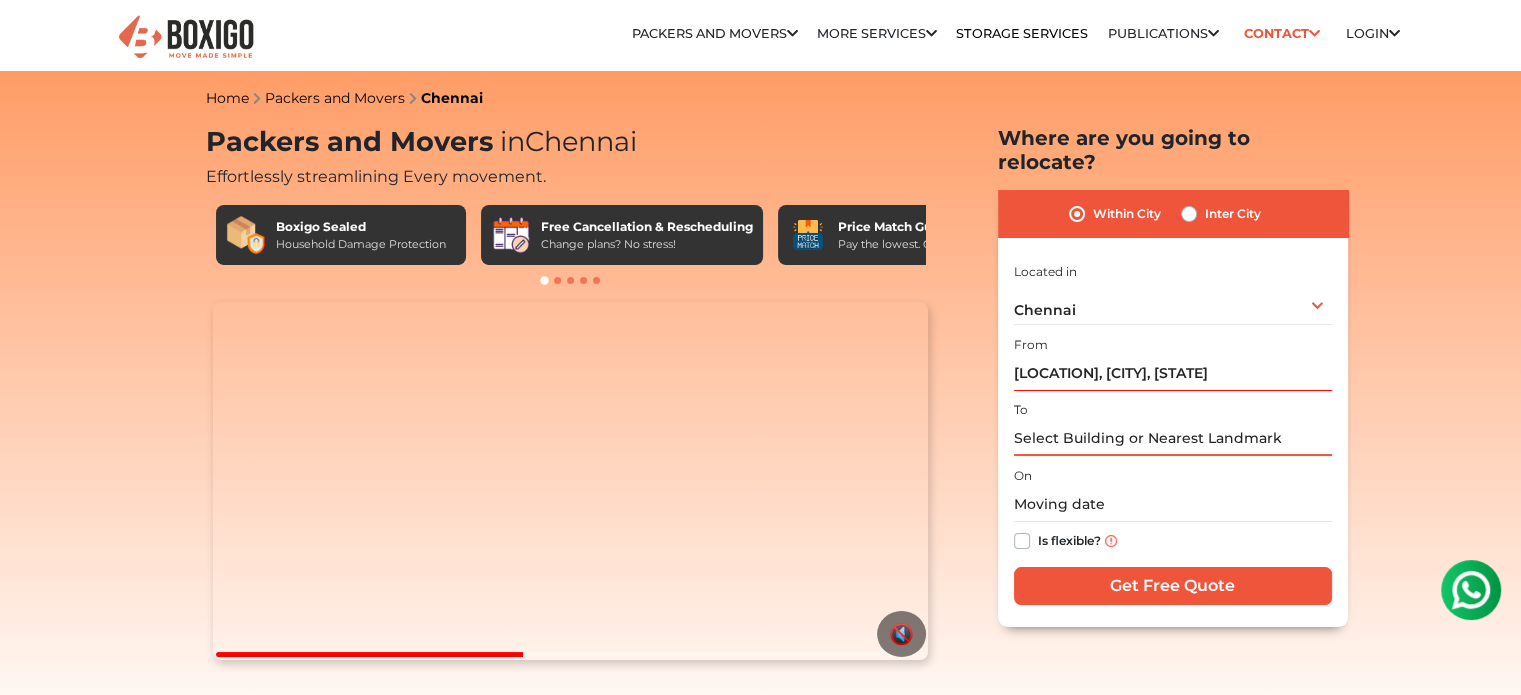 click at bounding box center [1173, 438] 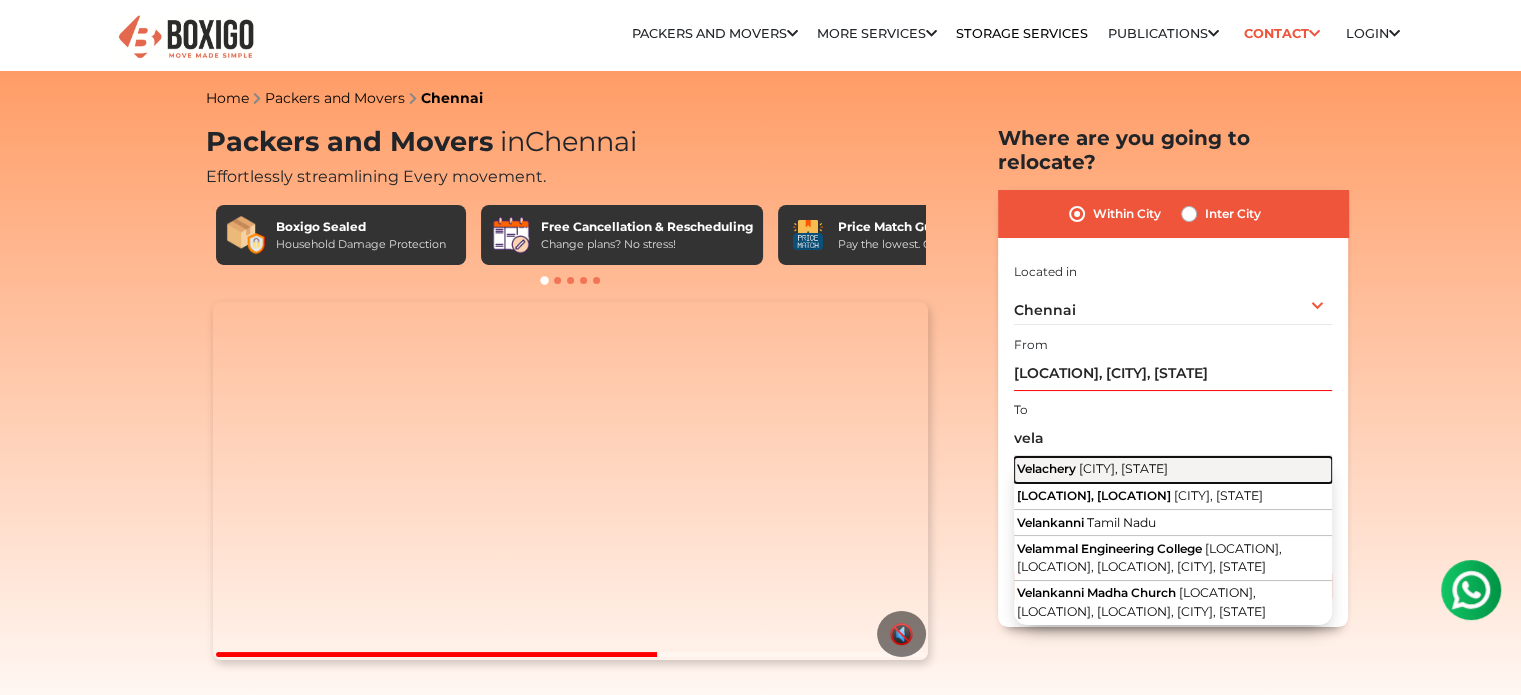 click on "[CITY], [STATE]" at bounding box center (1123, 468) 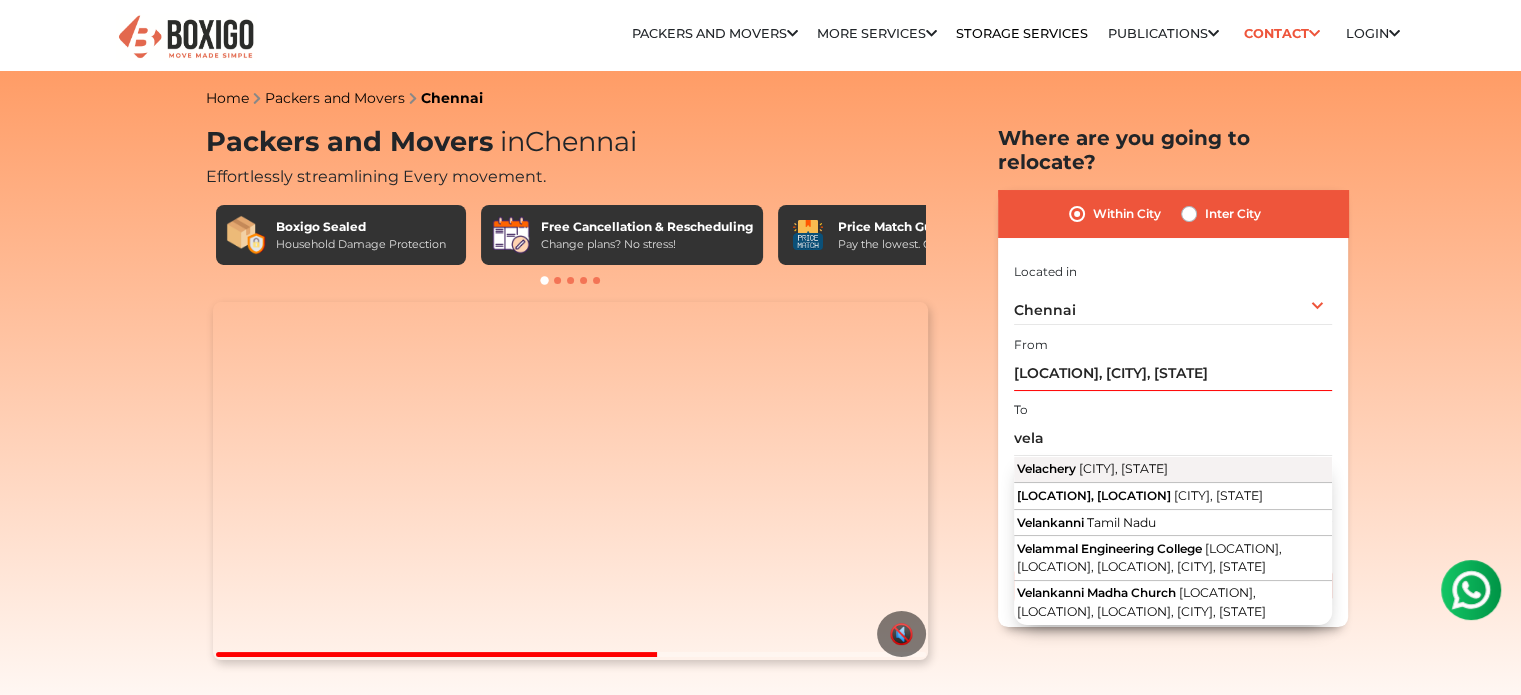 type on "[LOCATION], [CITY], [STATE]" 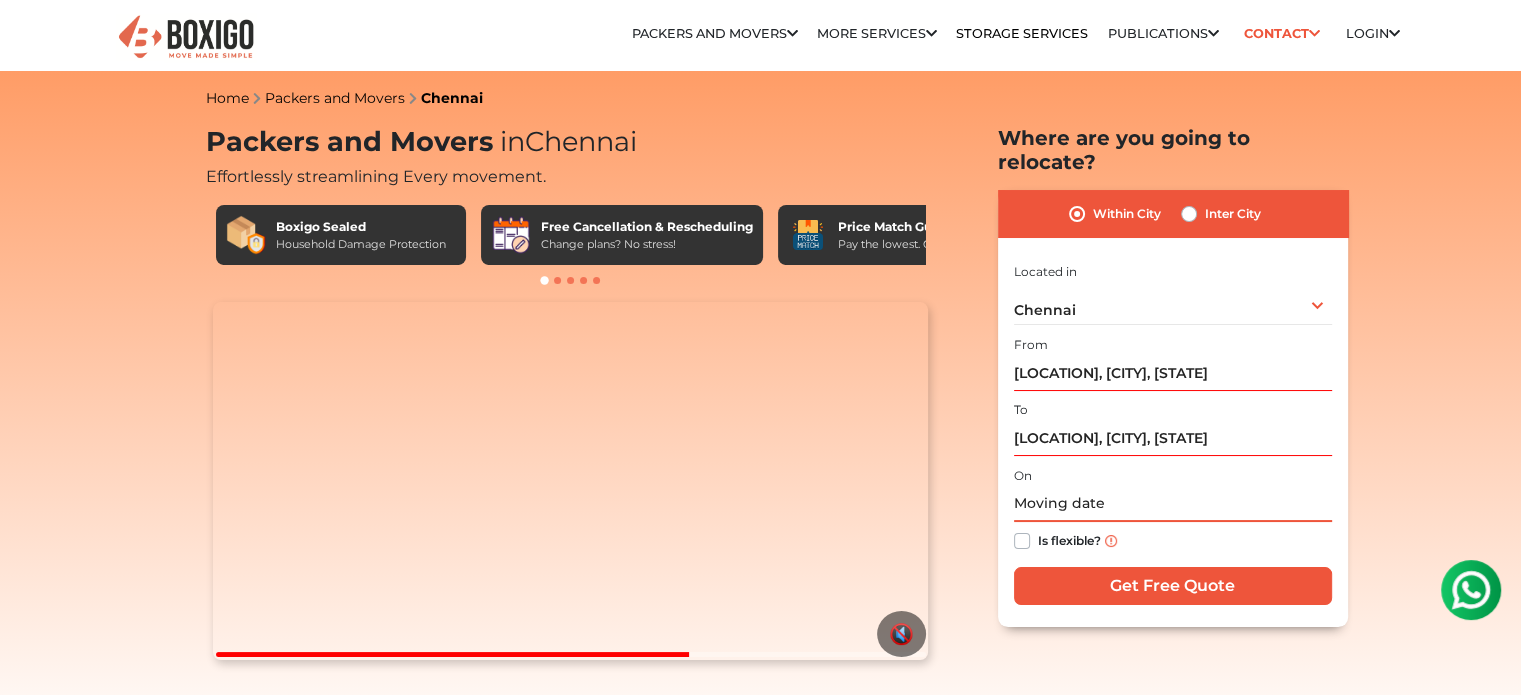 click at bounding box center [1173, 504] 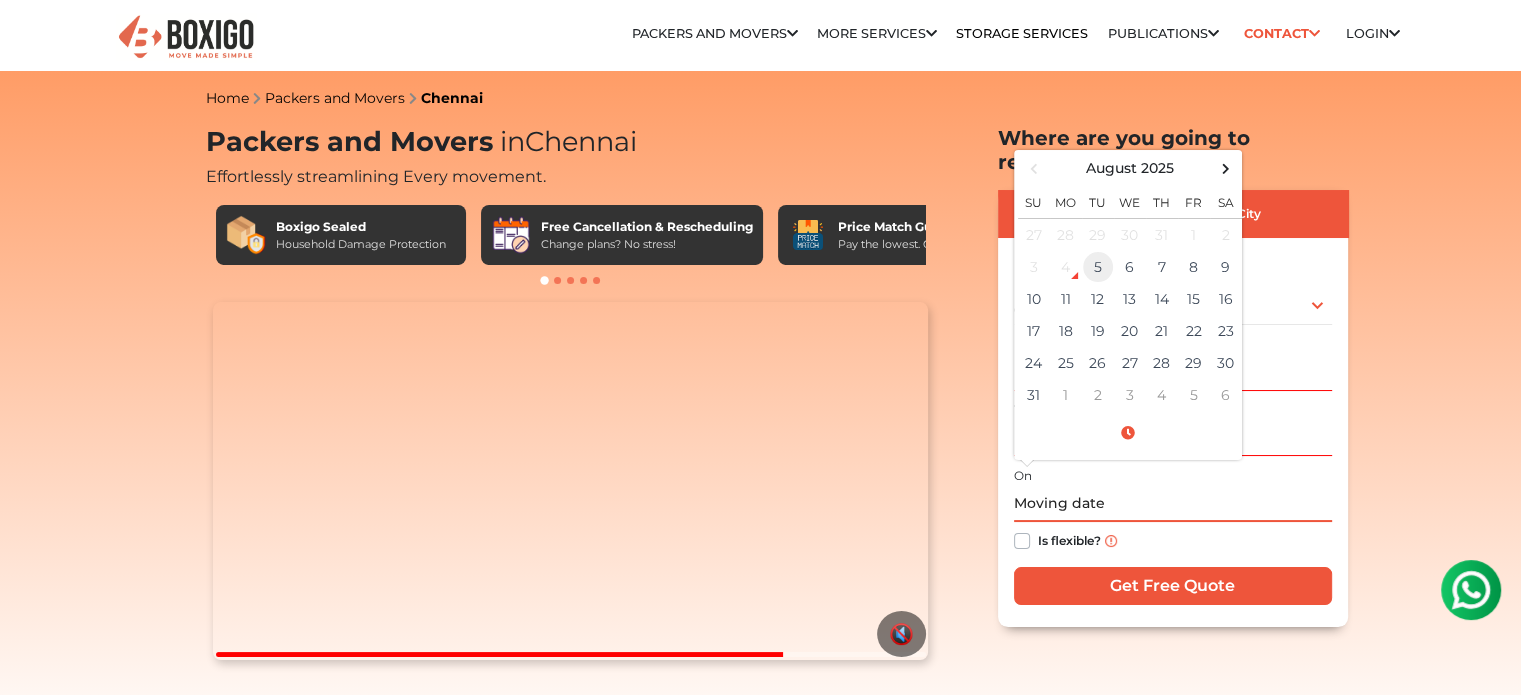 click on "5" at bounding box center (1098, 267) 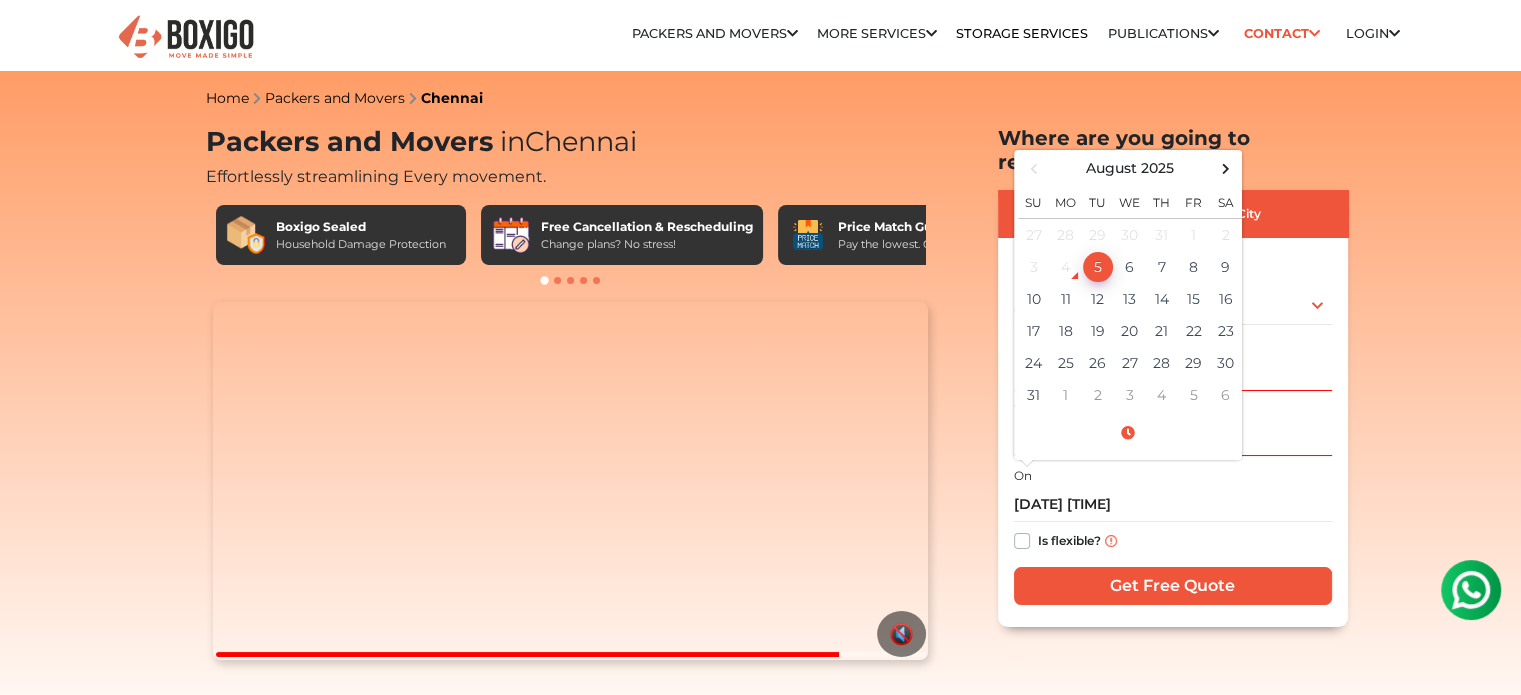 click on "Is flexible?" at bounding box center [1069, 539] 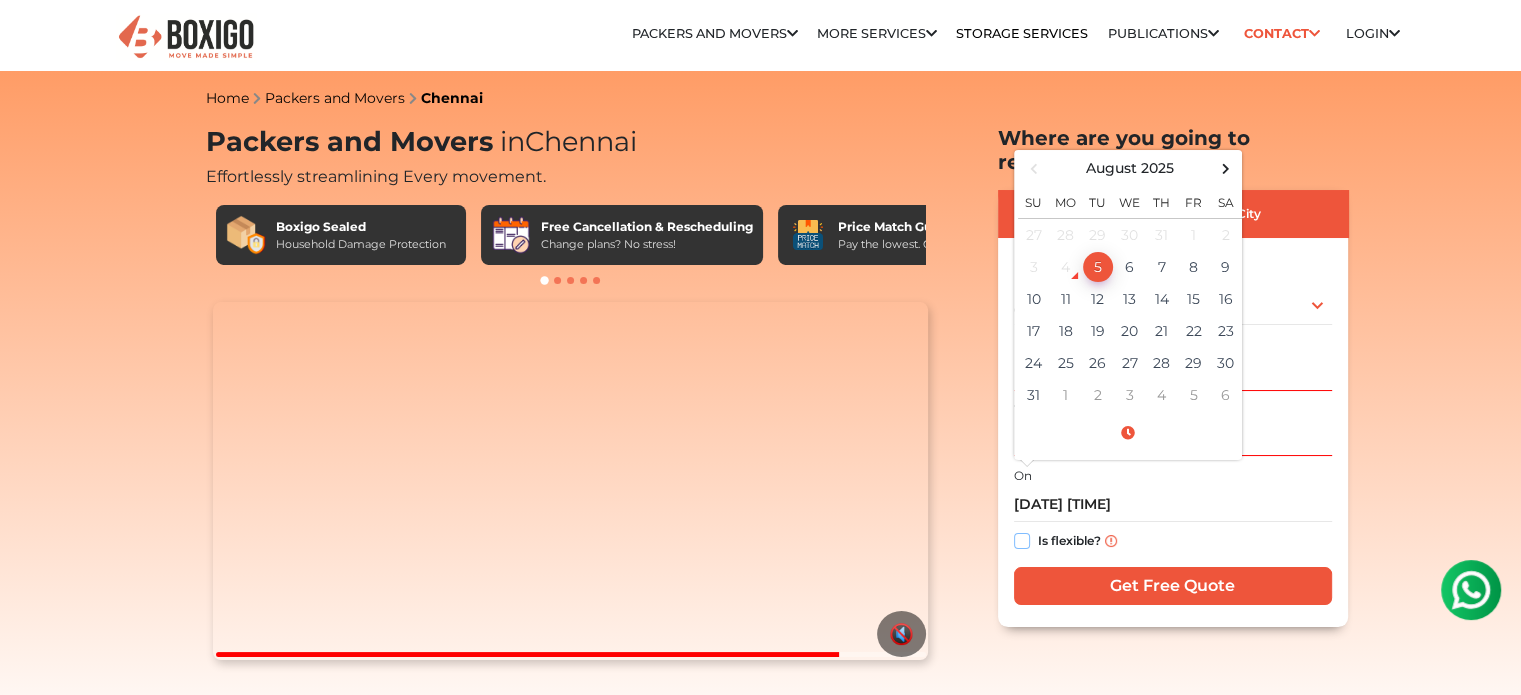 click on "Is flexible?" at bounding box center [1022, 539] 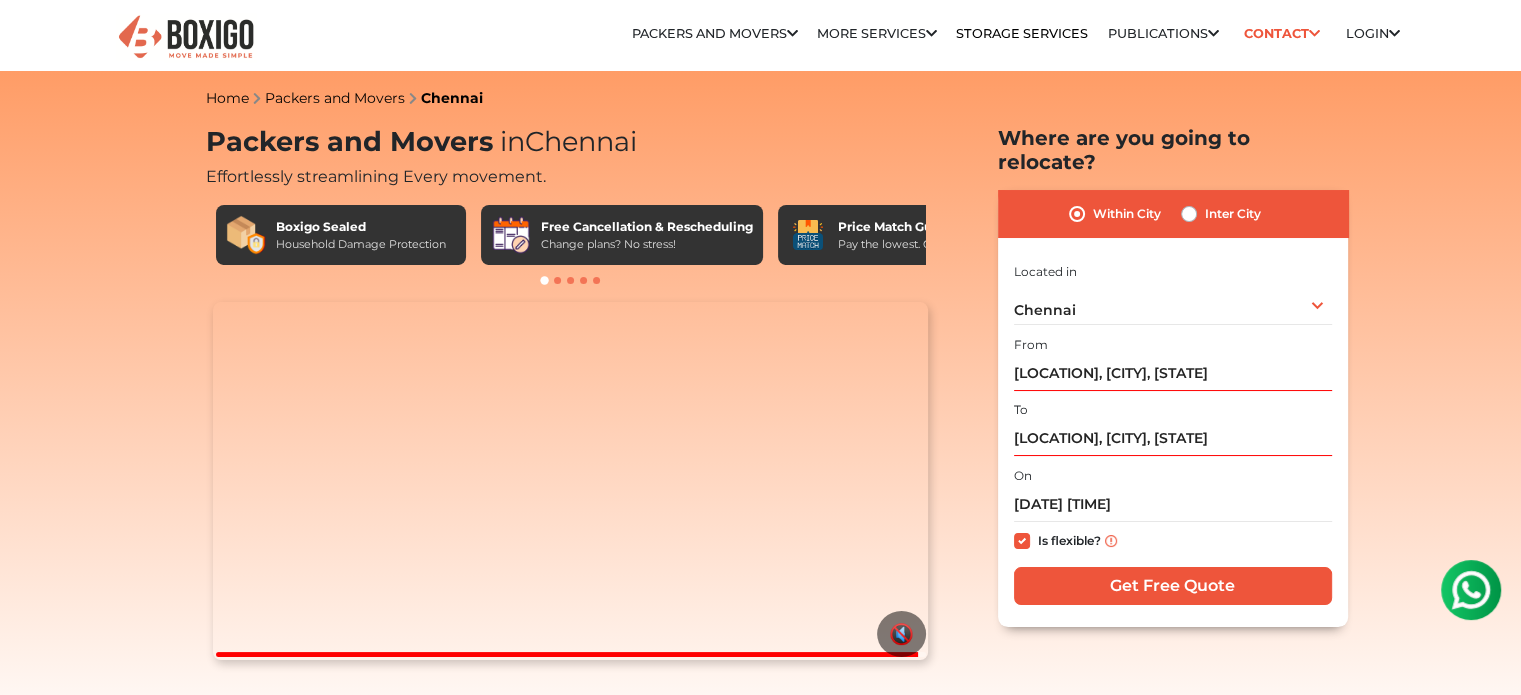 click on "Is flexible?" at bounding box center [1069, 539] 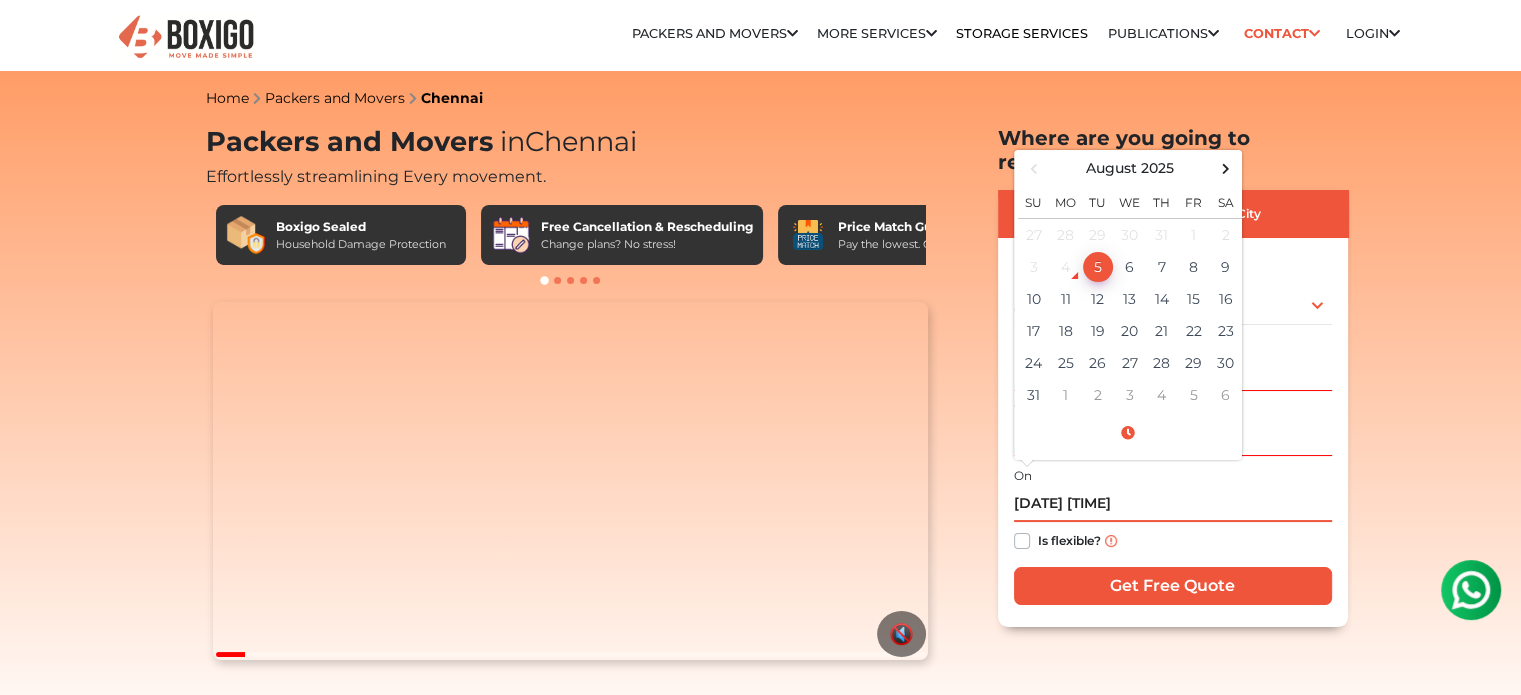 click on "[DATE] [TIME]" at bounding box center (1173, 504) 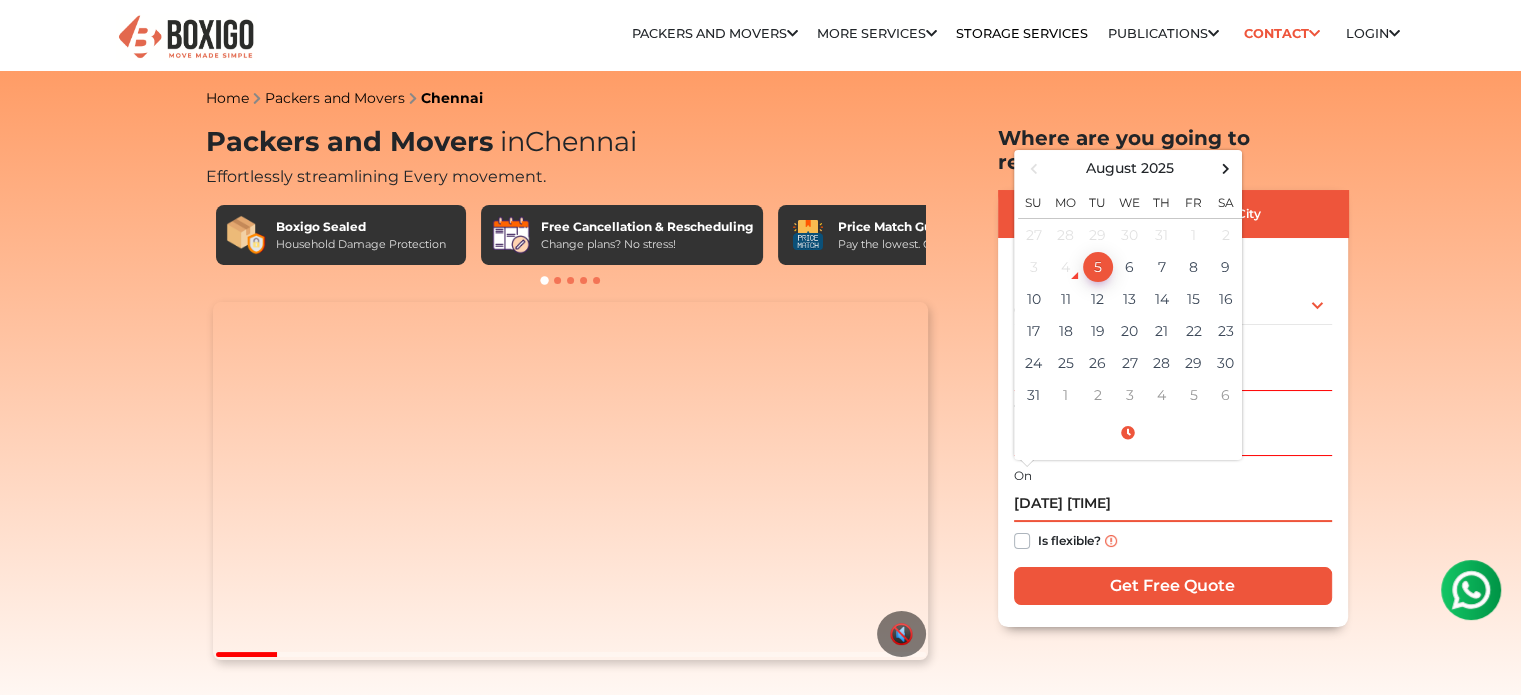 click on "[DATE] [TIME]" at bounding box center (1173, 504) 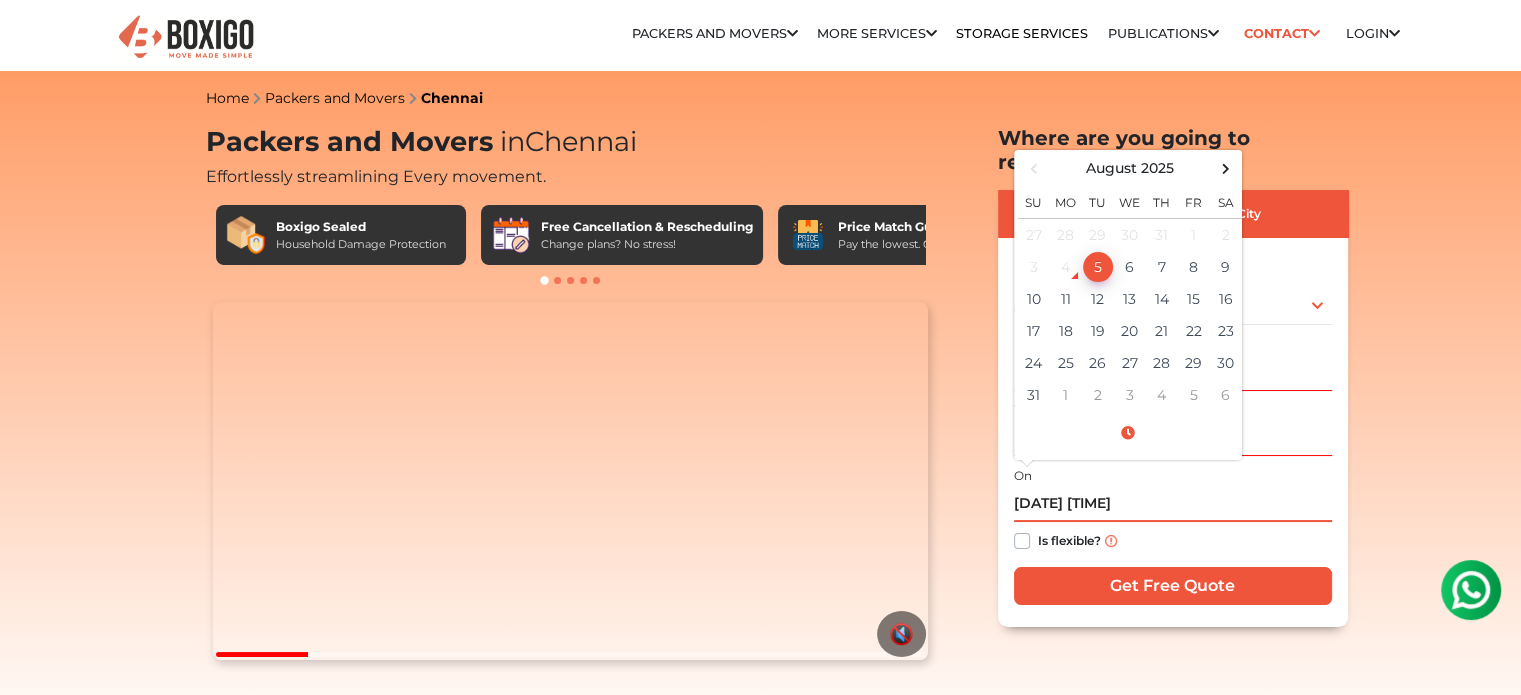 click on "[DATE] [TIME]" at bounding box center (1173, 504) 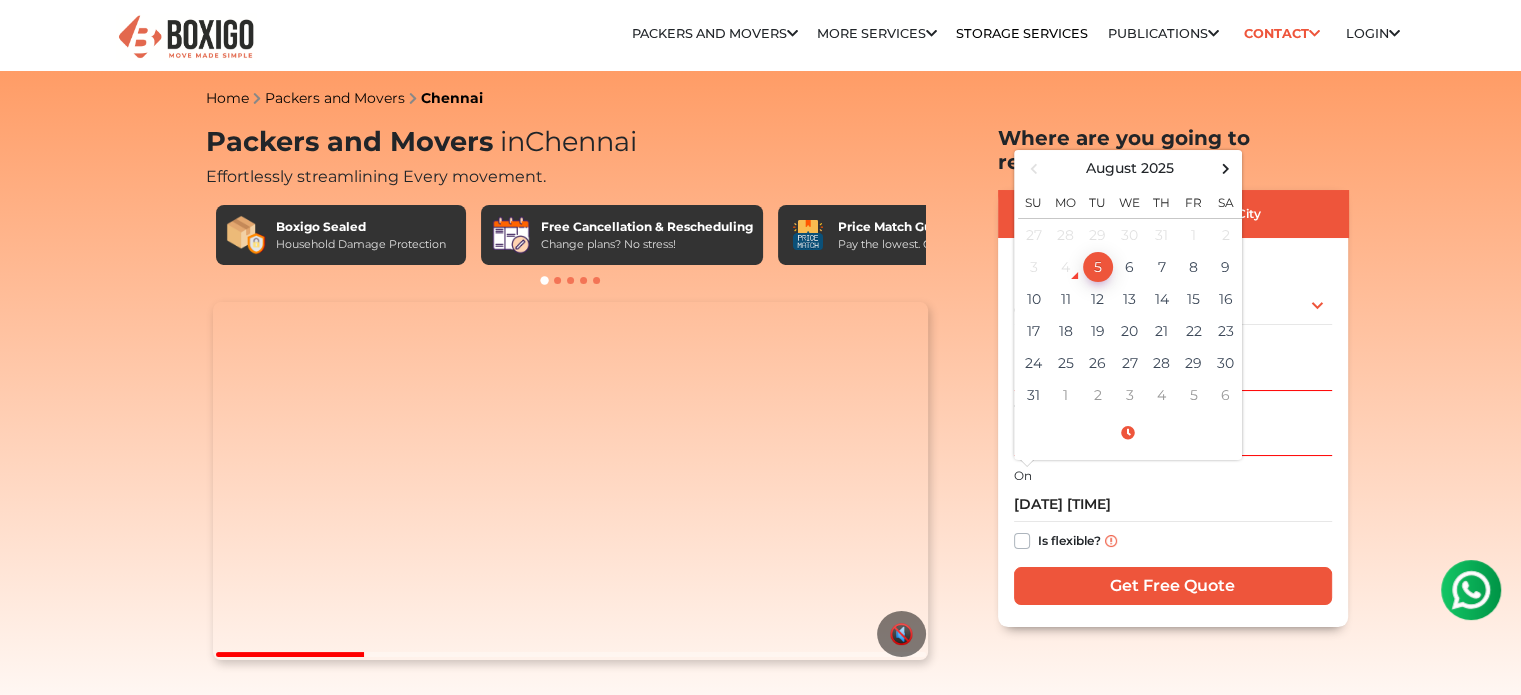 click on "Is flexible?" at bounding box center (1173, 541) 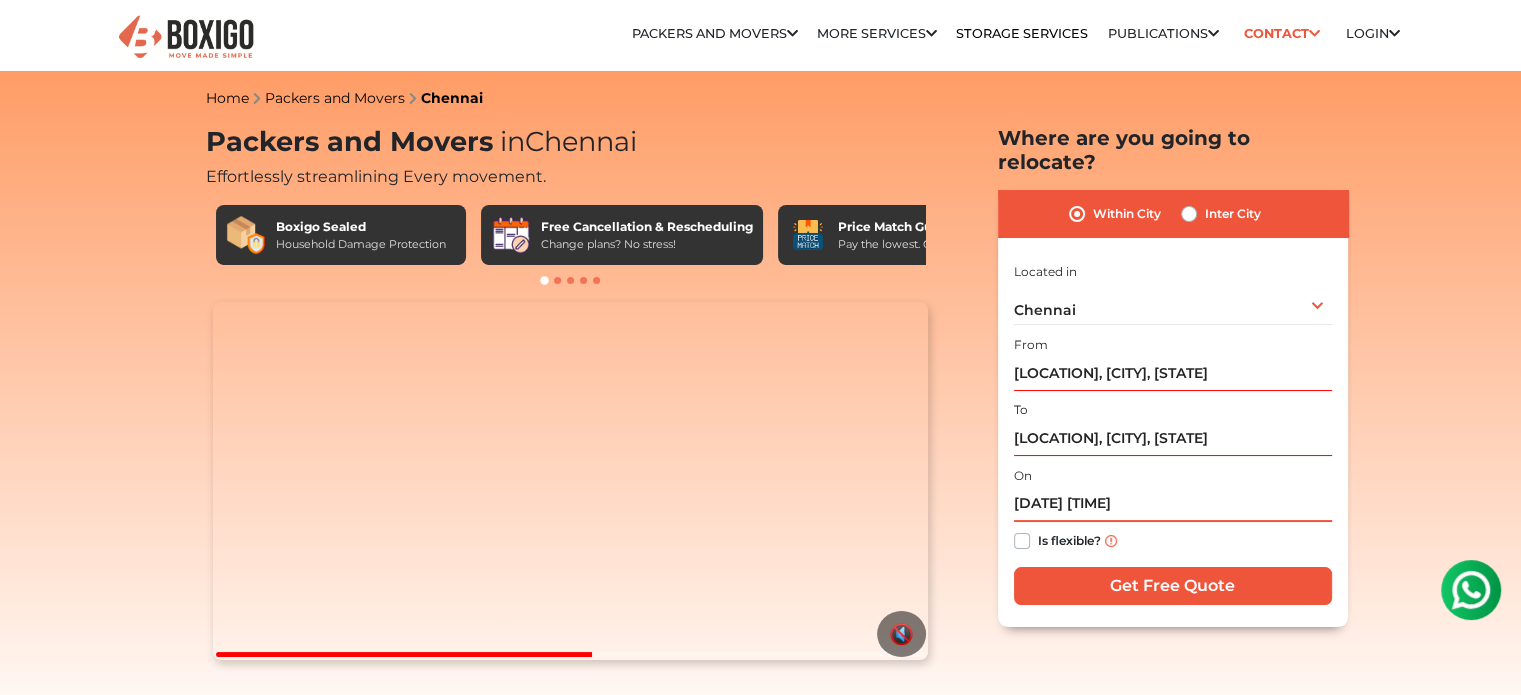 click on "[DATE] [TIME]" at bounding box center (1173, 504) 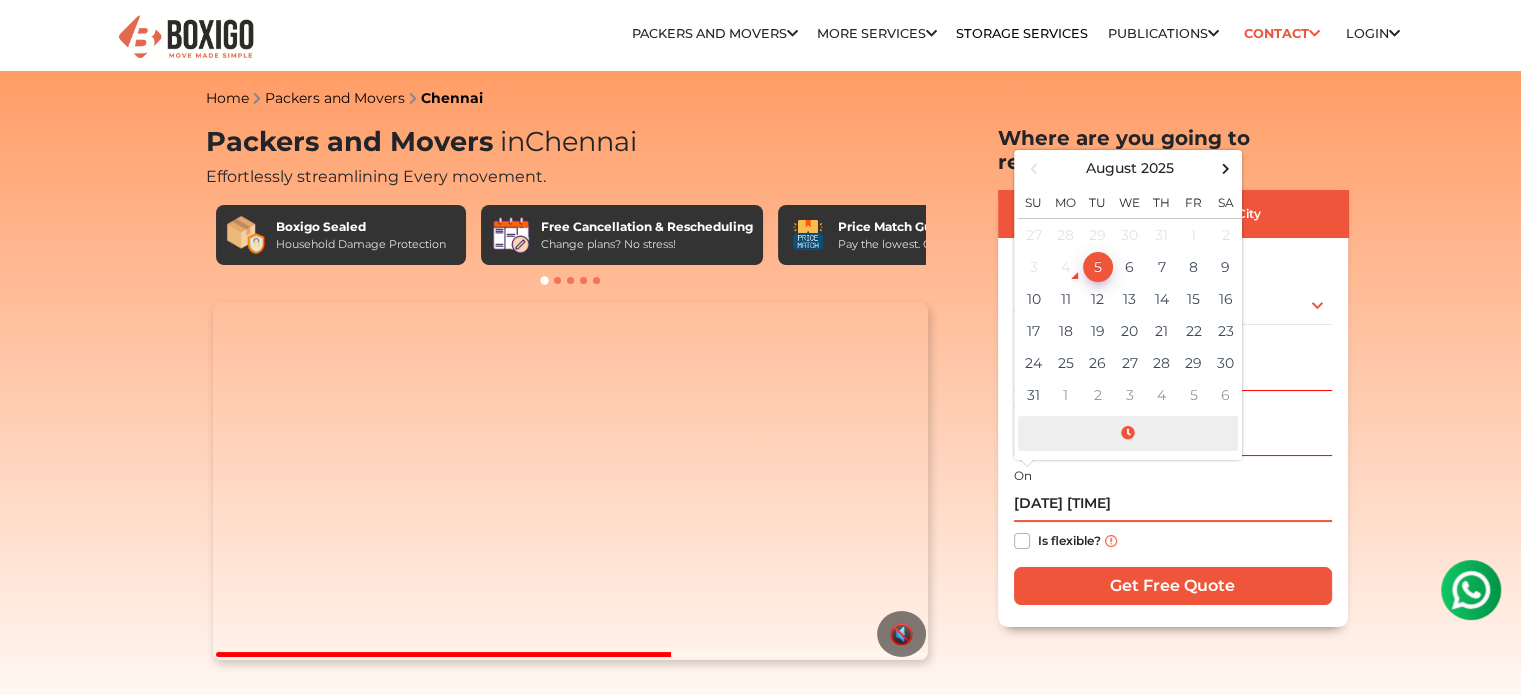click at bounding box center [1128, 433] 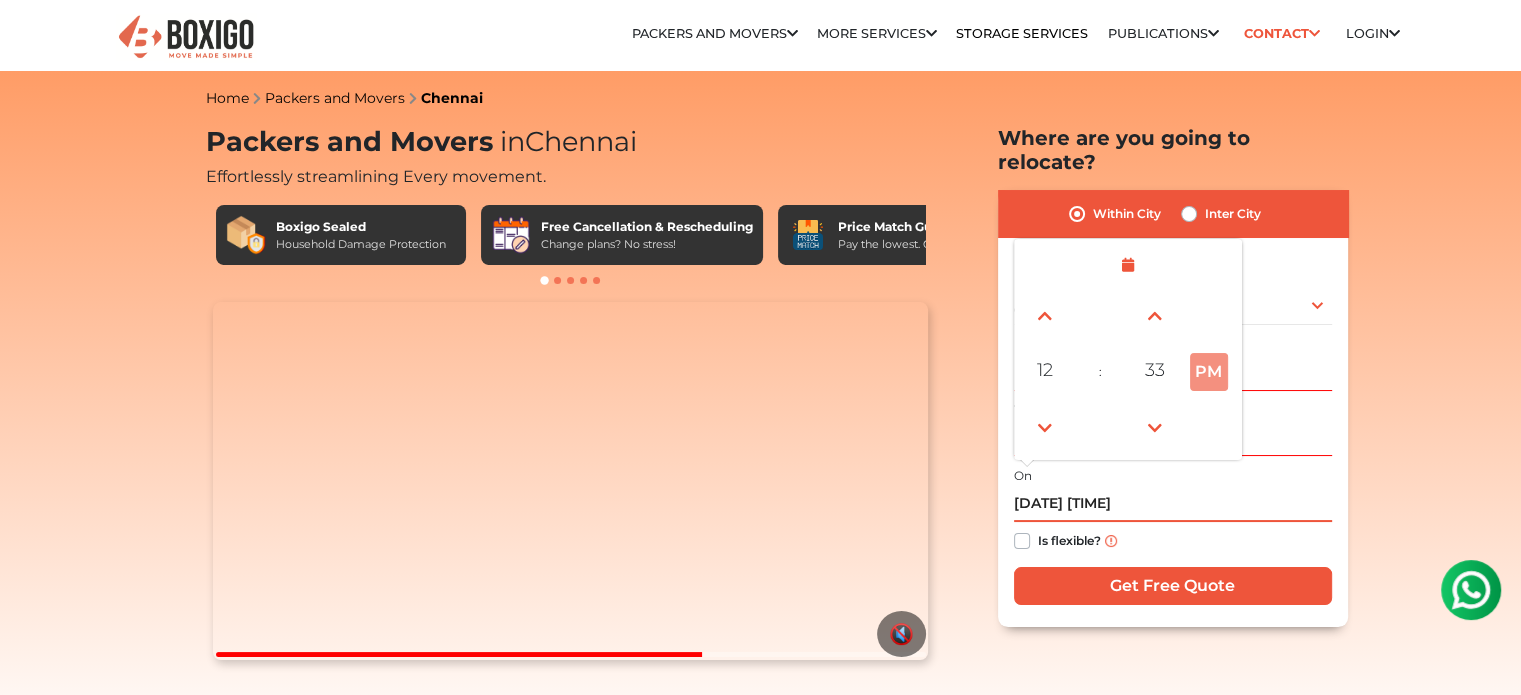 click on "12" at bounding box center [1045, 370] 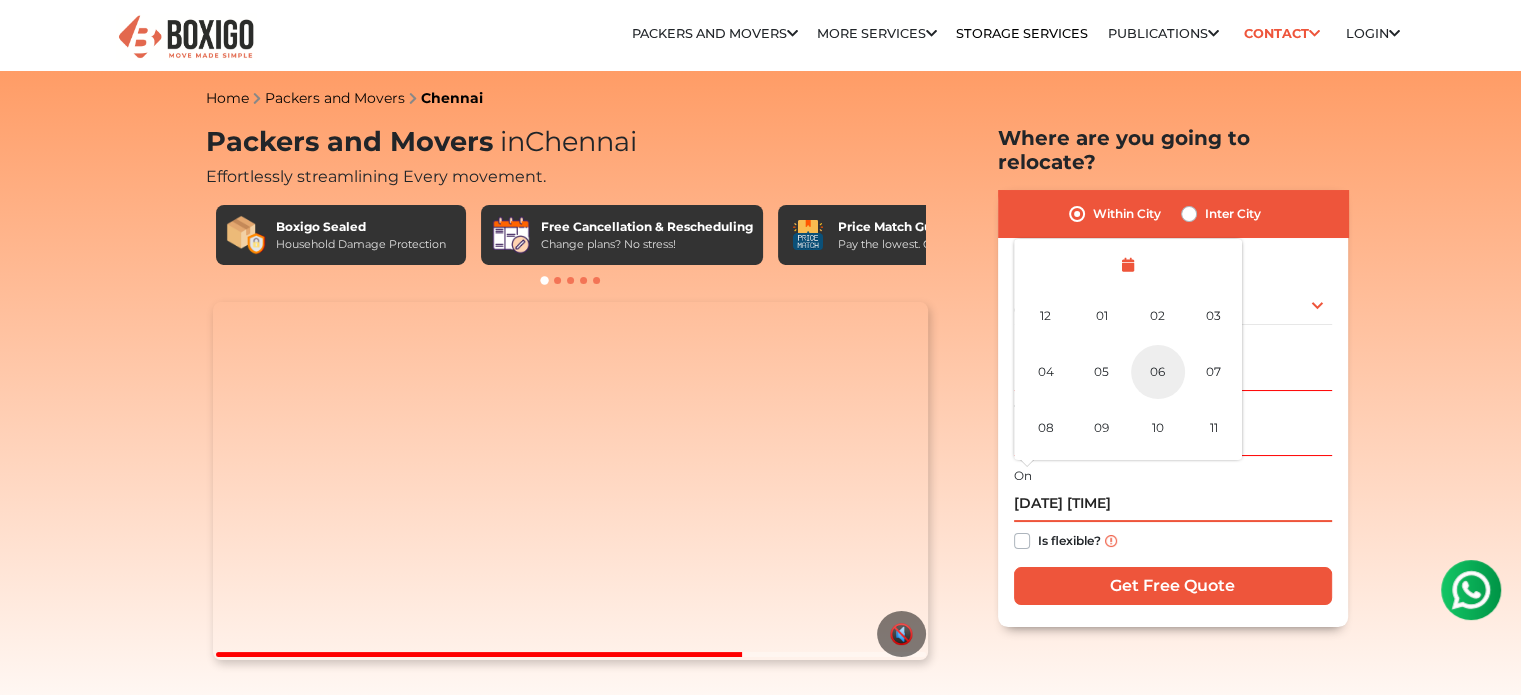 click on "06" at bounding box center [1158, 372] 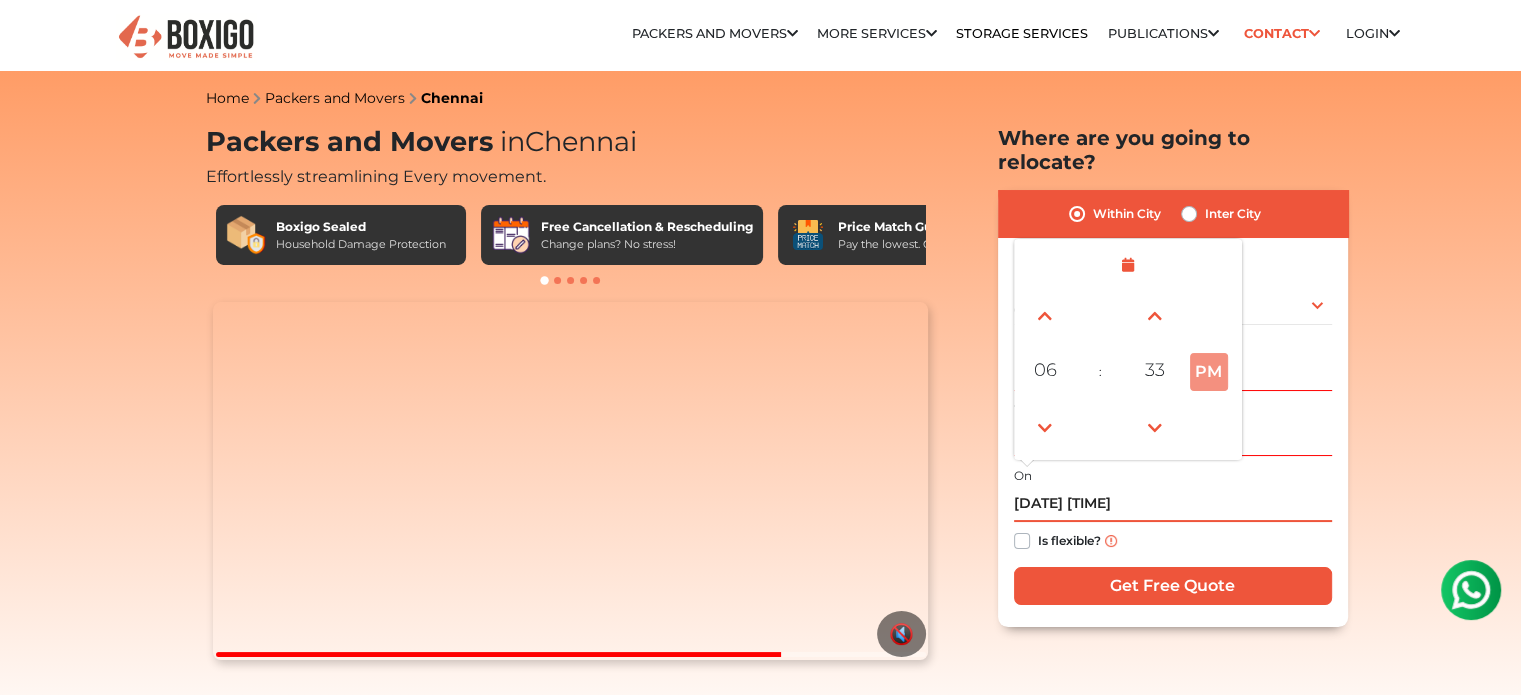 click on "[DATE] [TIME]" at bounding box center (1173, 504) 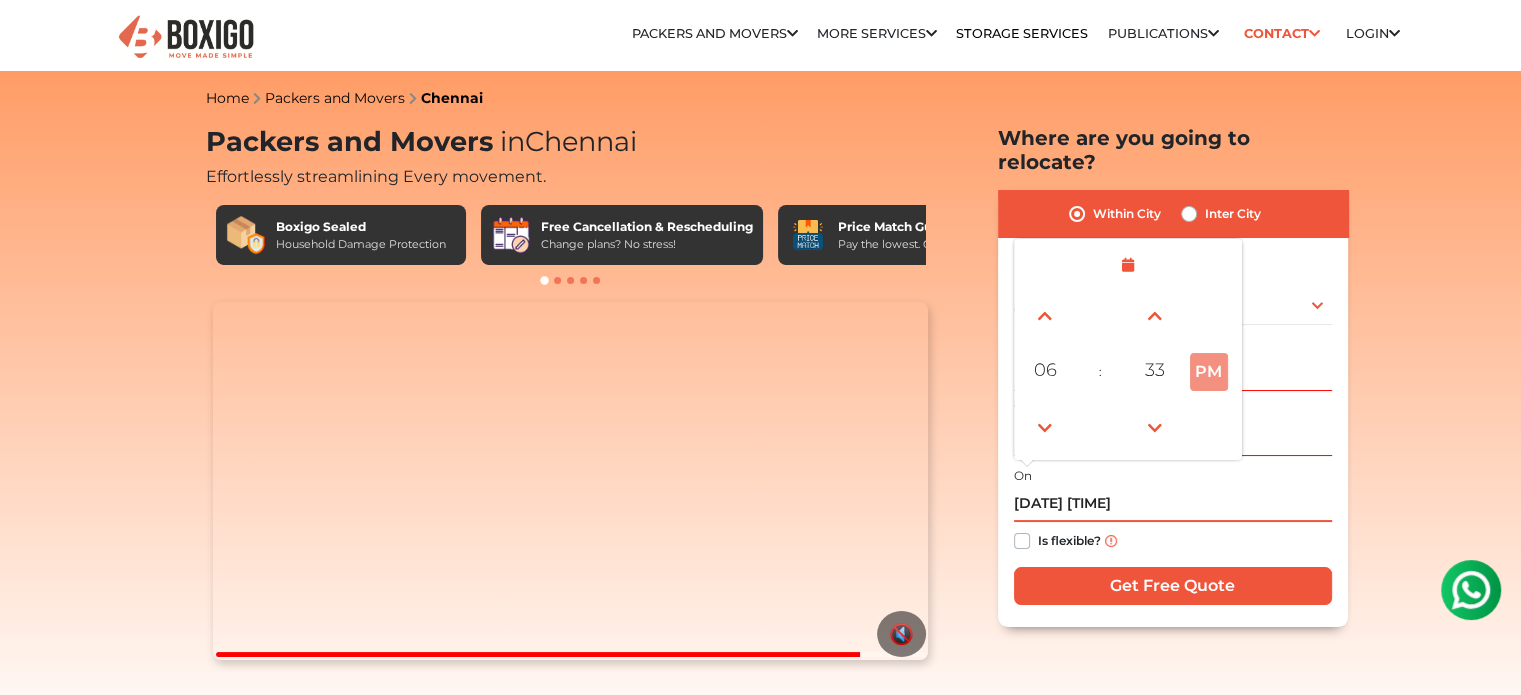 click on "[DATE] [TIME]" at bounding box center (1173, 504) 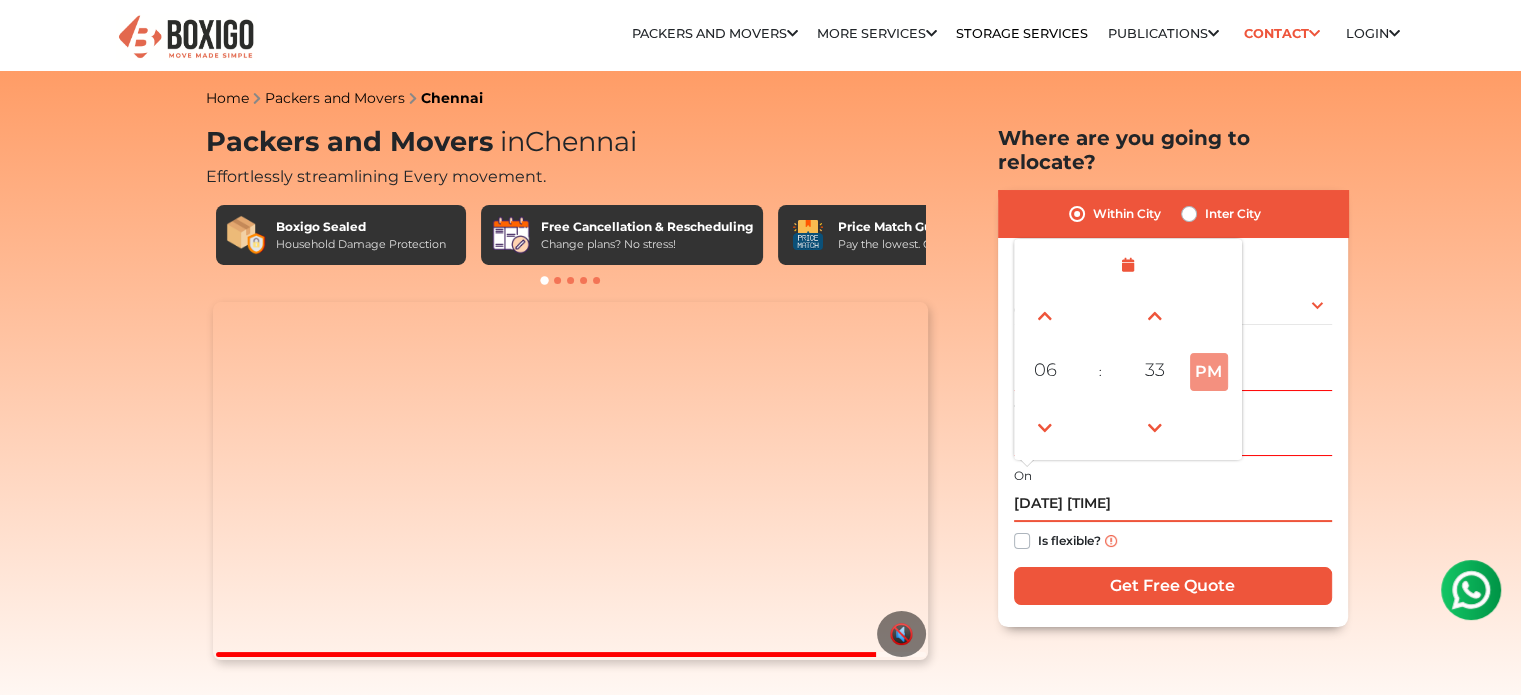 click on "[DATE] [TIME]" at bounding box center (1173, 504) 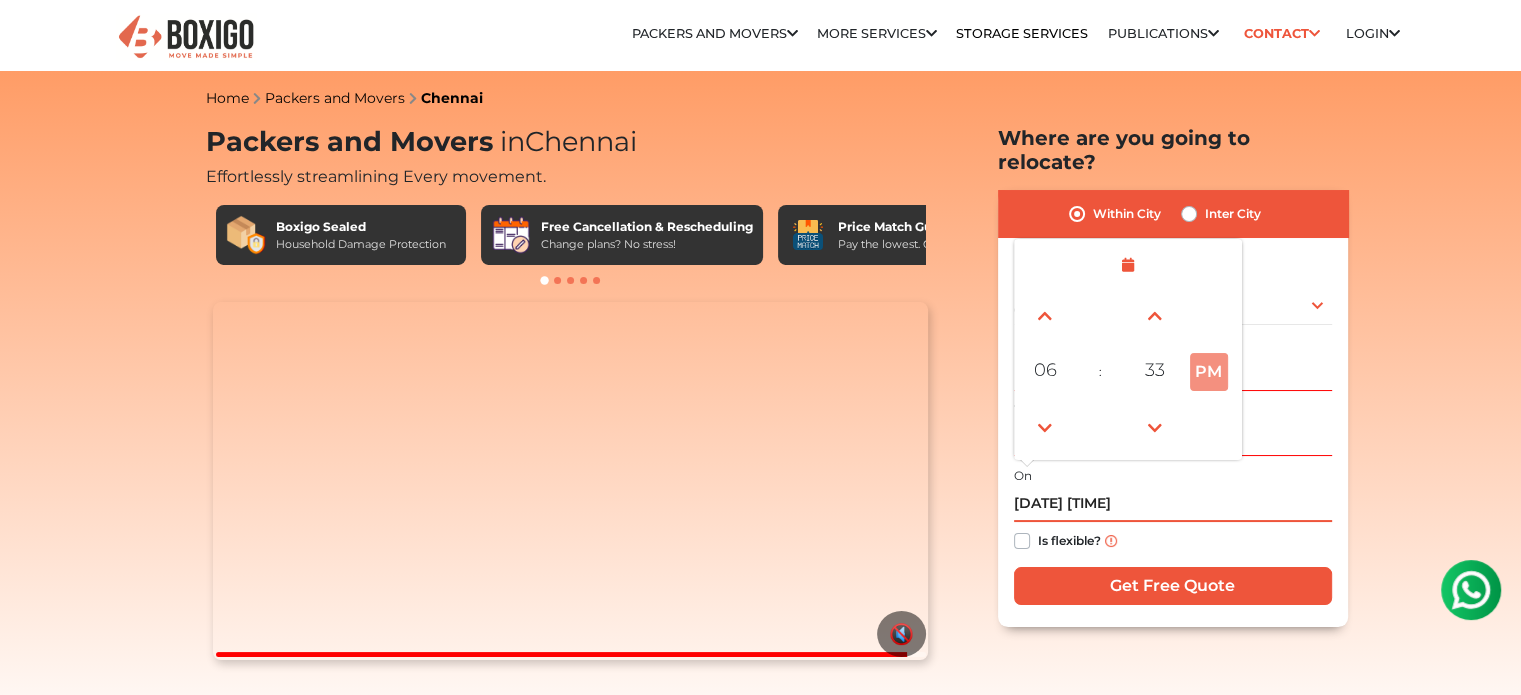 click on "[DATE] [TIME]" at bounding box center (1173, 504) 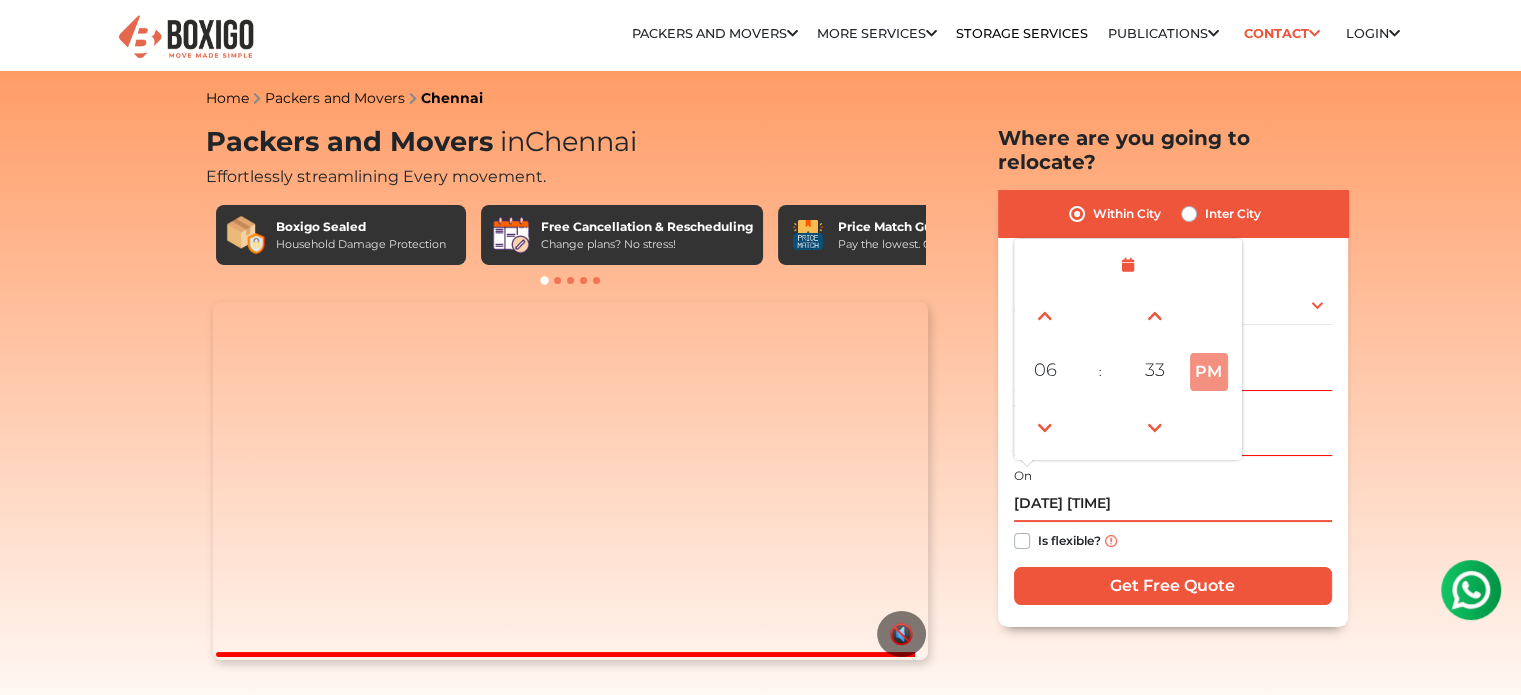 click on "[DATE] [TIME]" at bounding box center (1173, 504) 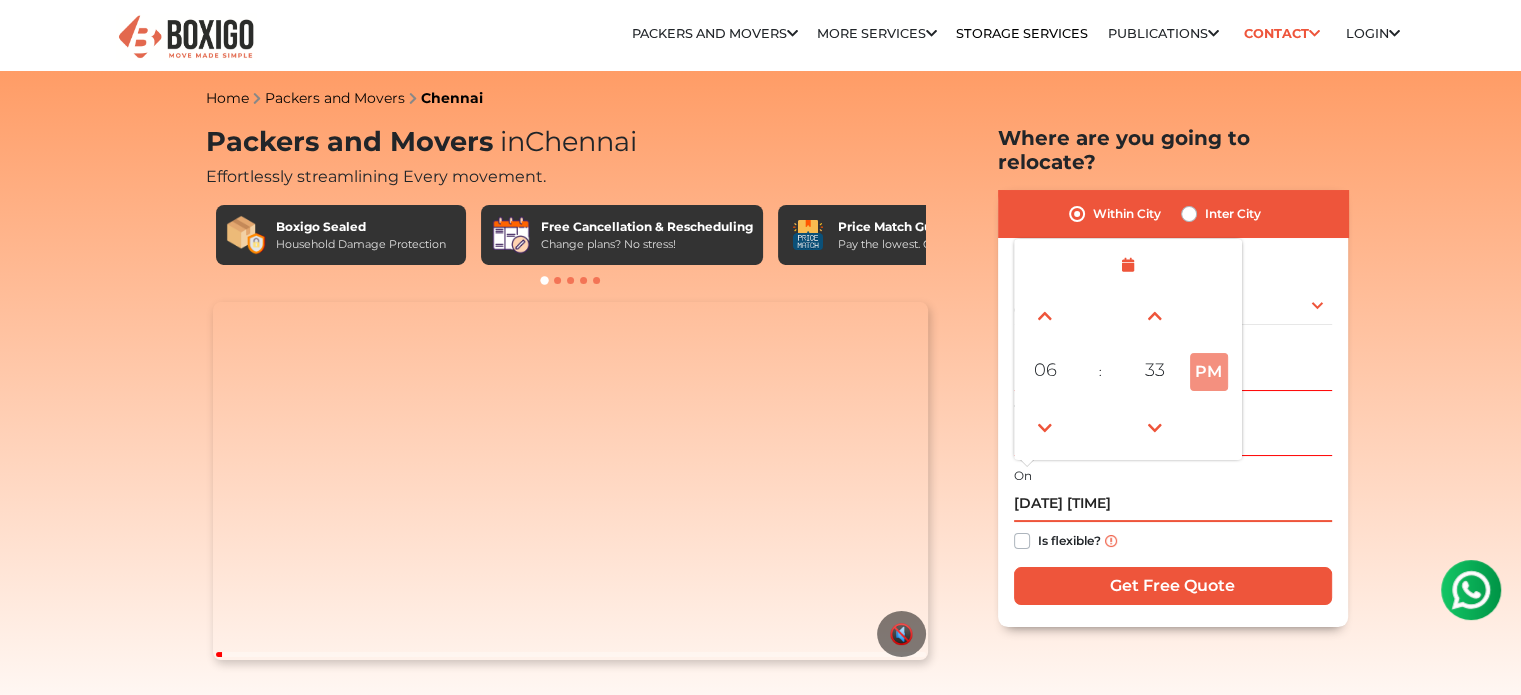 click on "[DATE] [TIME]" at bounding box center (1173, 504) 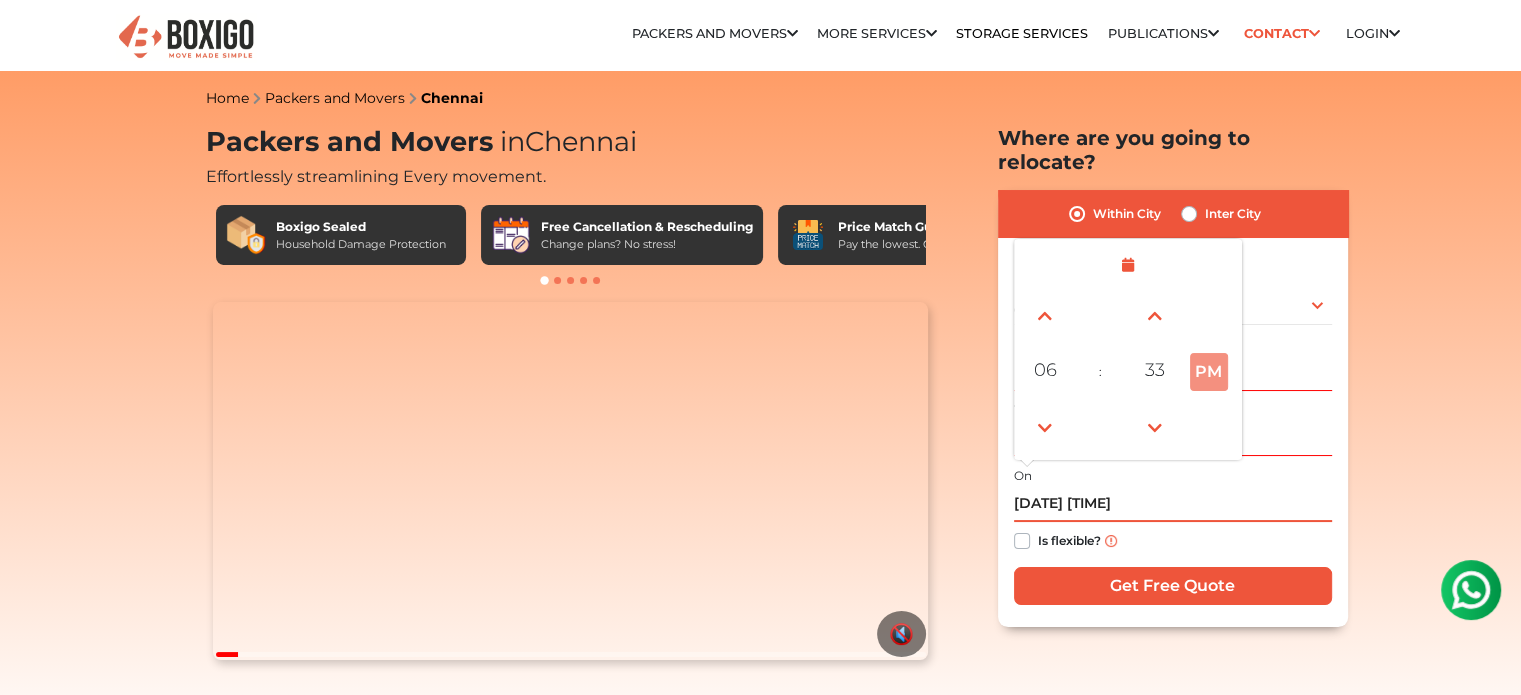click on "[DATE] [TIME]" at bounding box center (1173, 504) 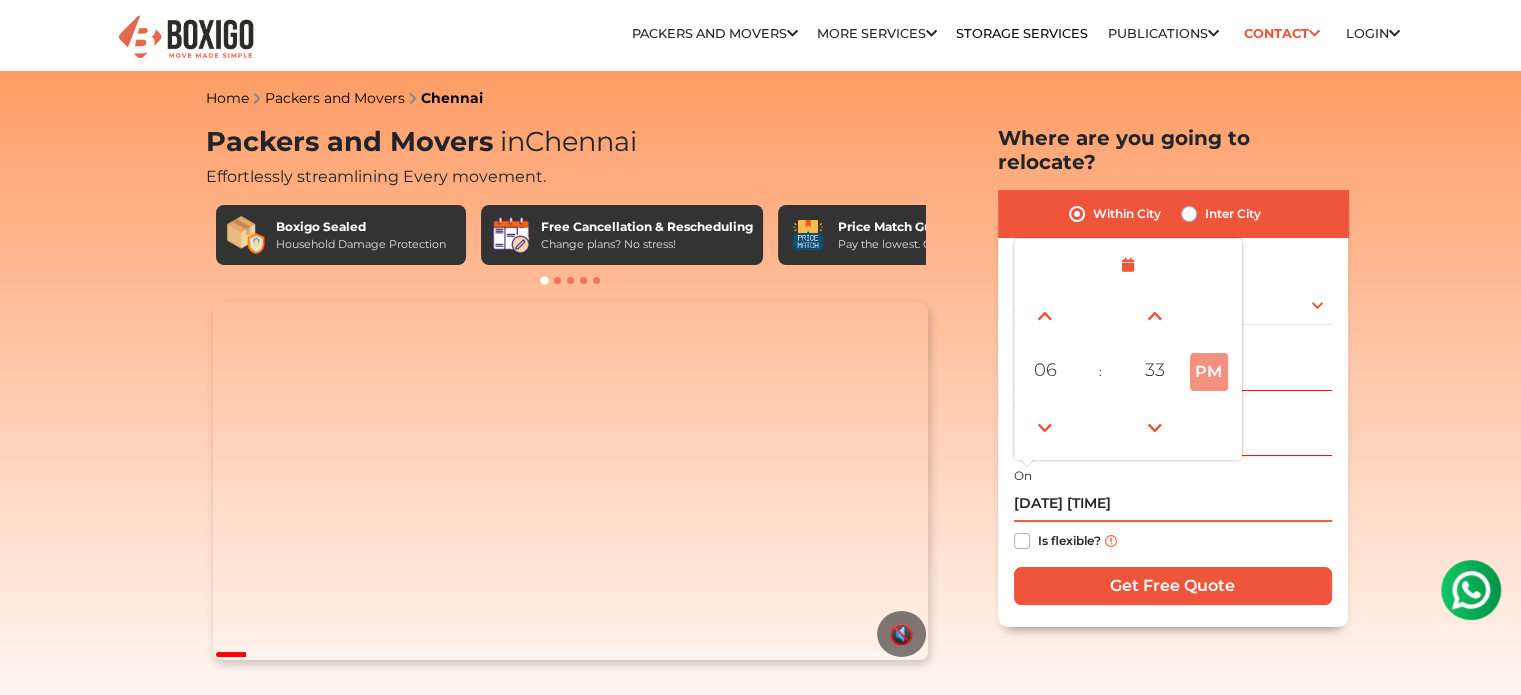 click on "[DATE] [TIME]" at bounding box center [1173, 504] 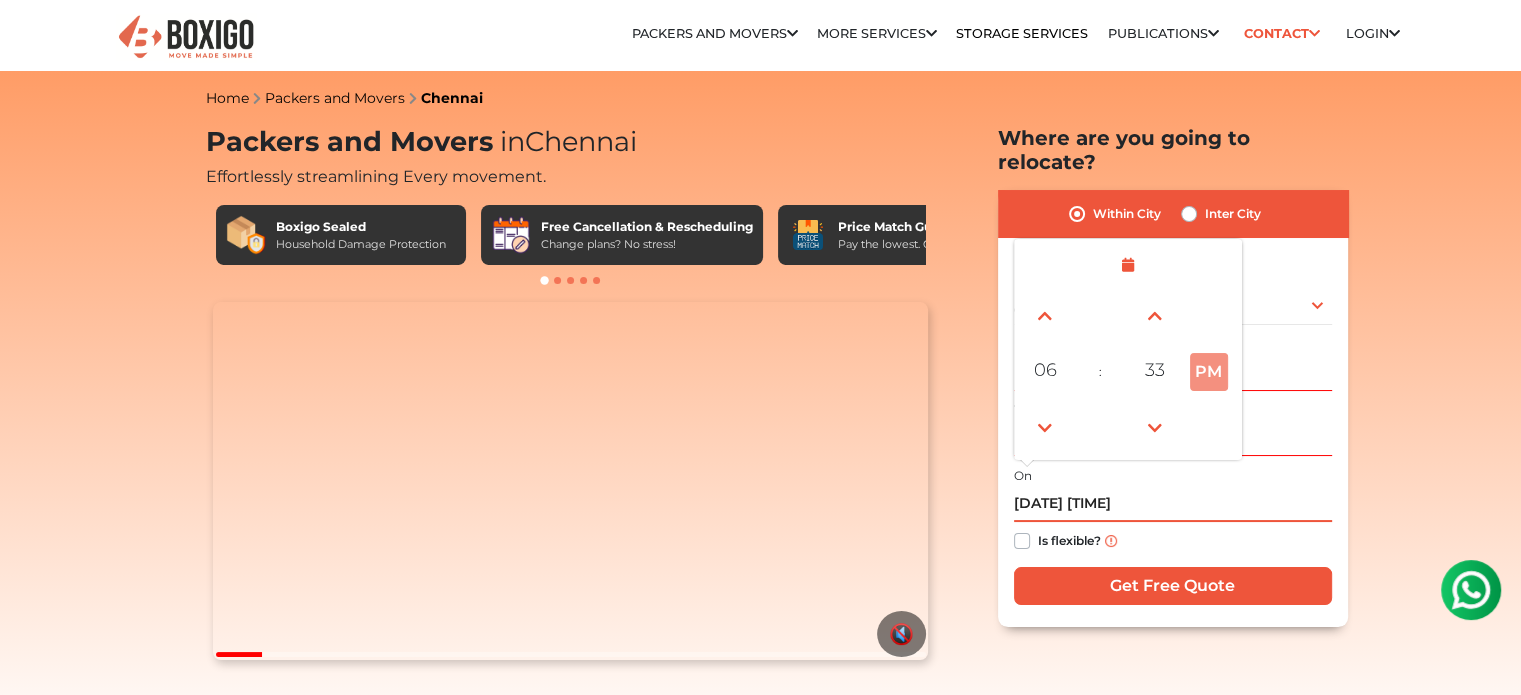 click on "[DATE] [TIME]" at bounding box center (1173, 504) 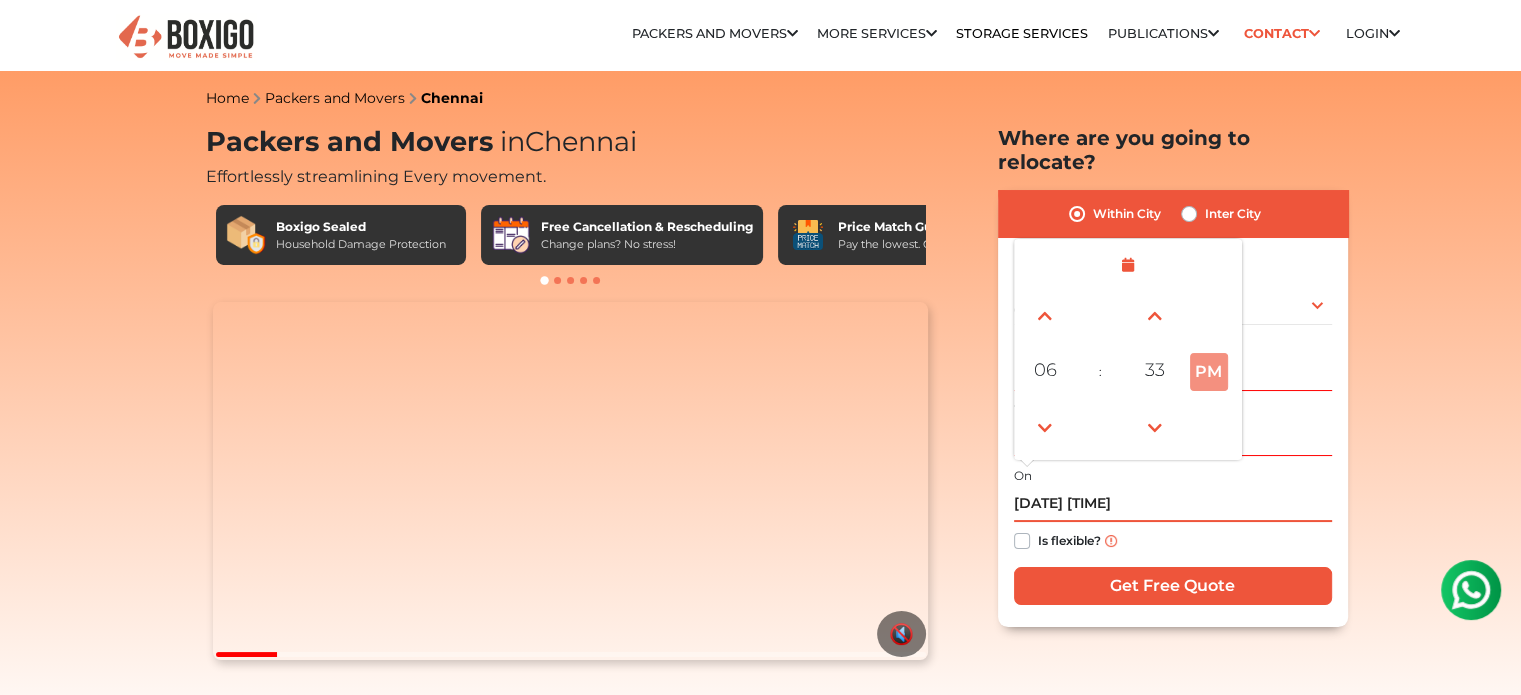 click on "[DATE] [TIME]" at bounding box center (1173, 504) 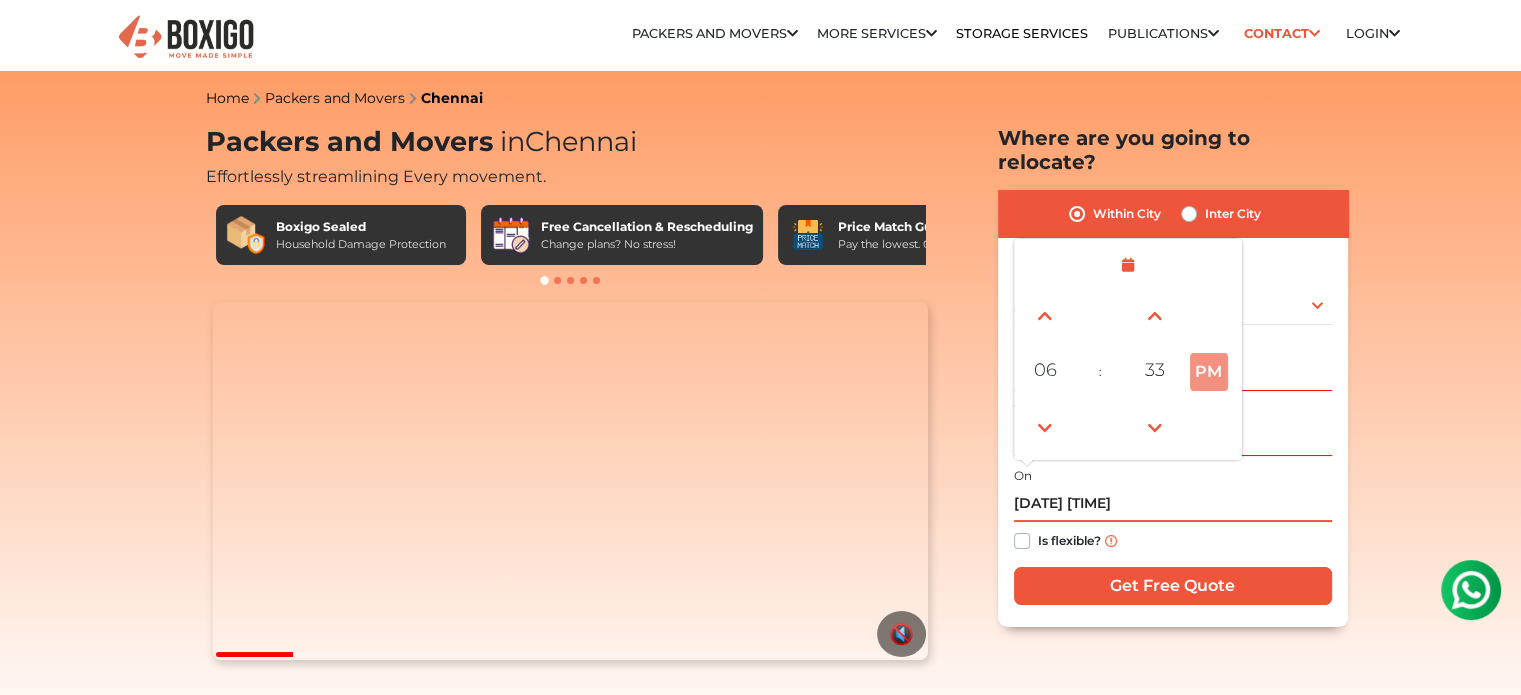 click on "[DATE] [TIME]" at bounding box center [1173, 504] 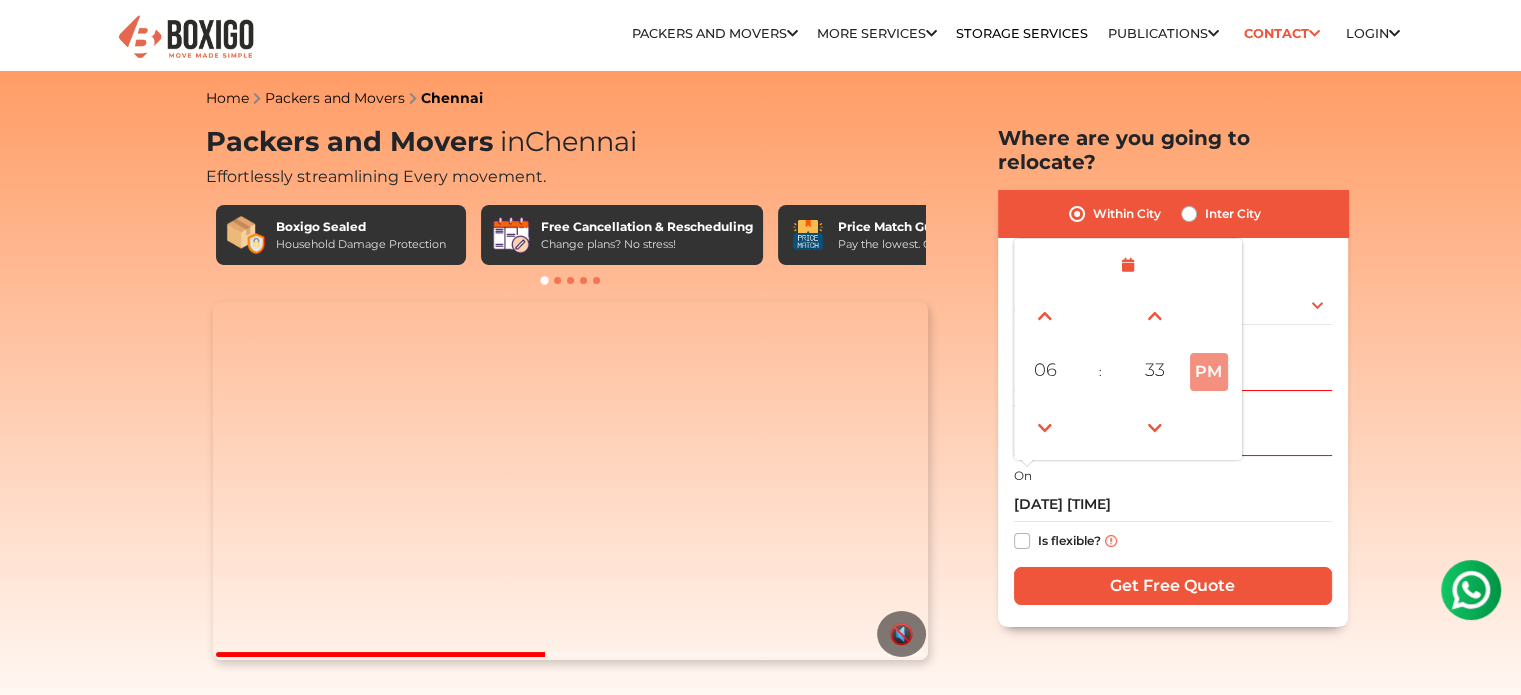 click on "Is flexible?" at bounding box center (1069, 539) 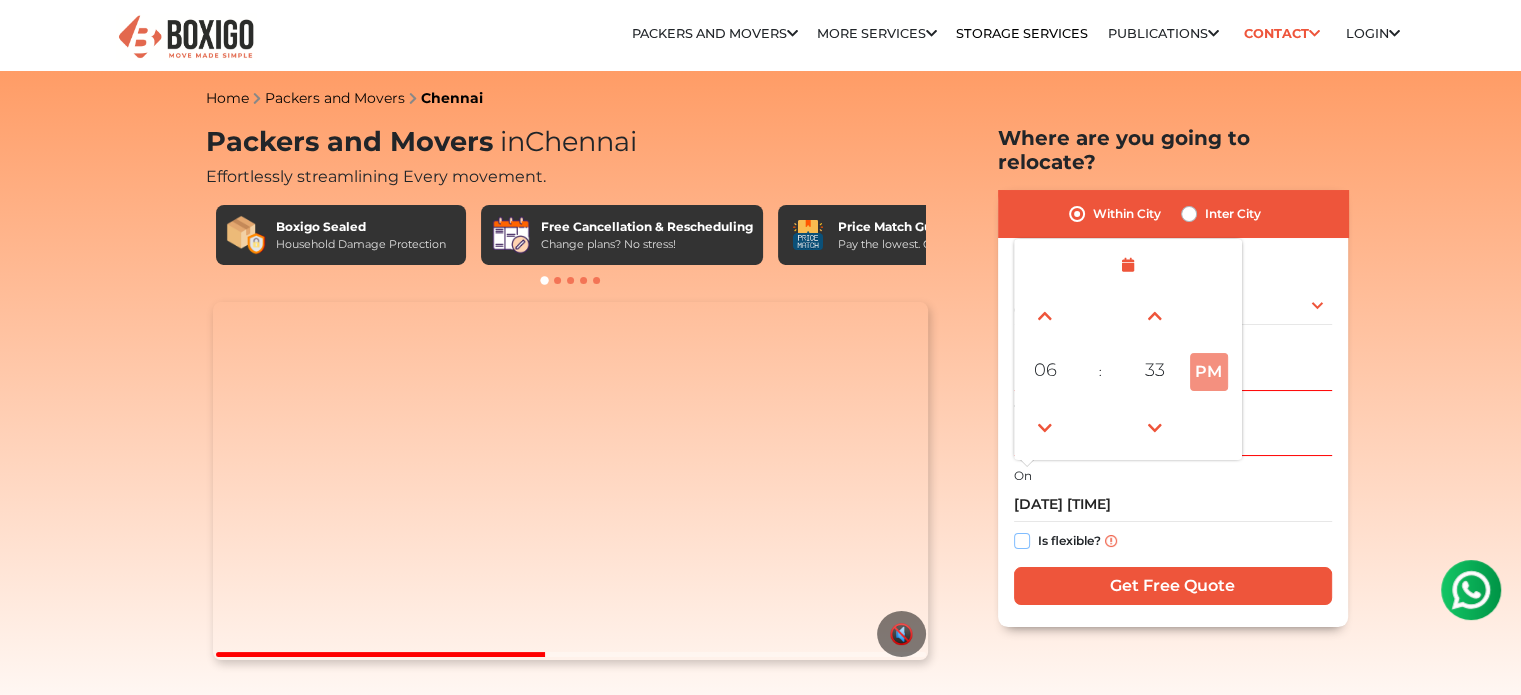 click on "Is flexible?" at bounding box center (1022, 539) 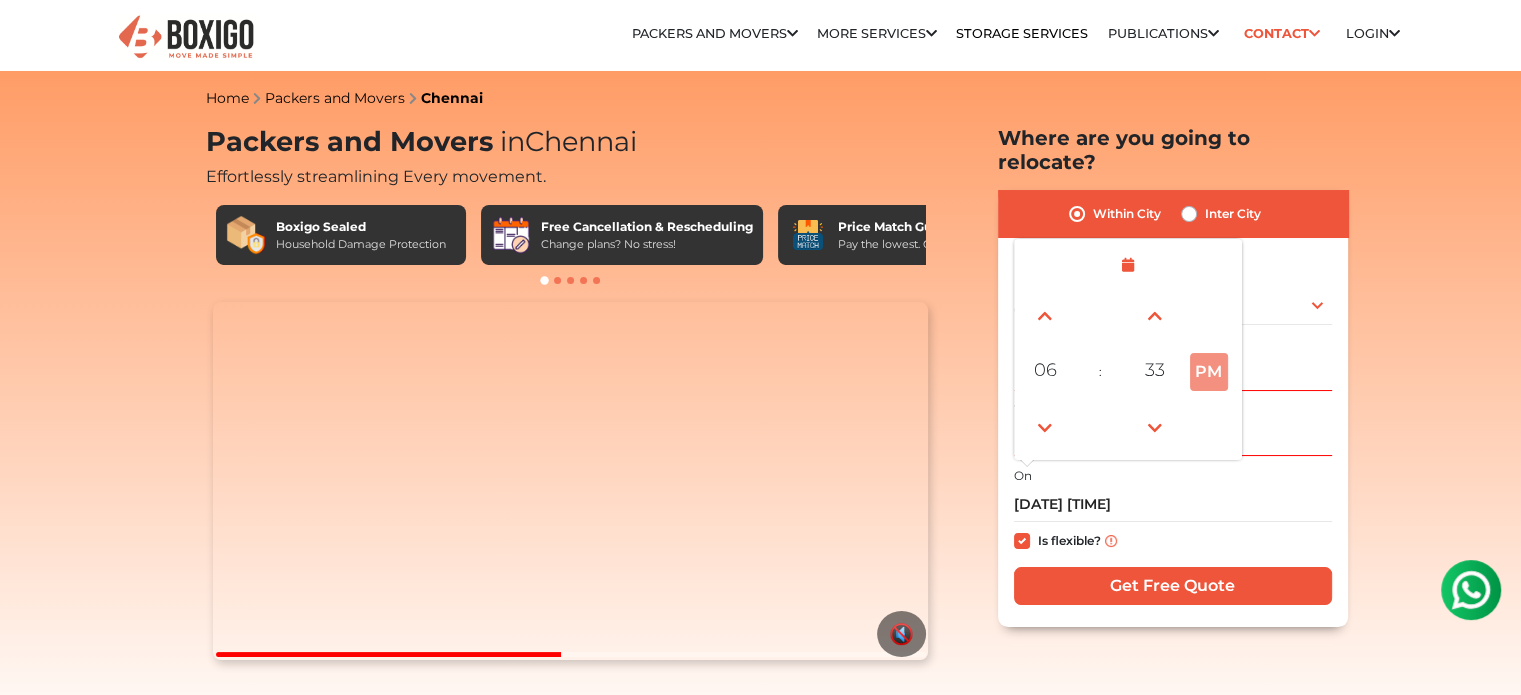 click on "Is flexible?" at bounding box center (1069, 539) 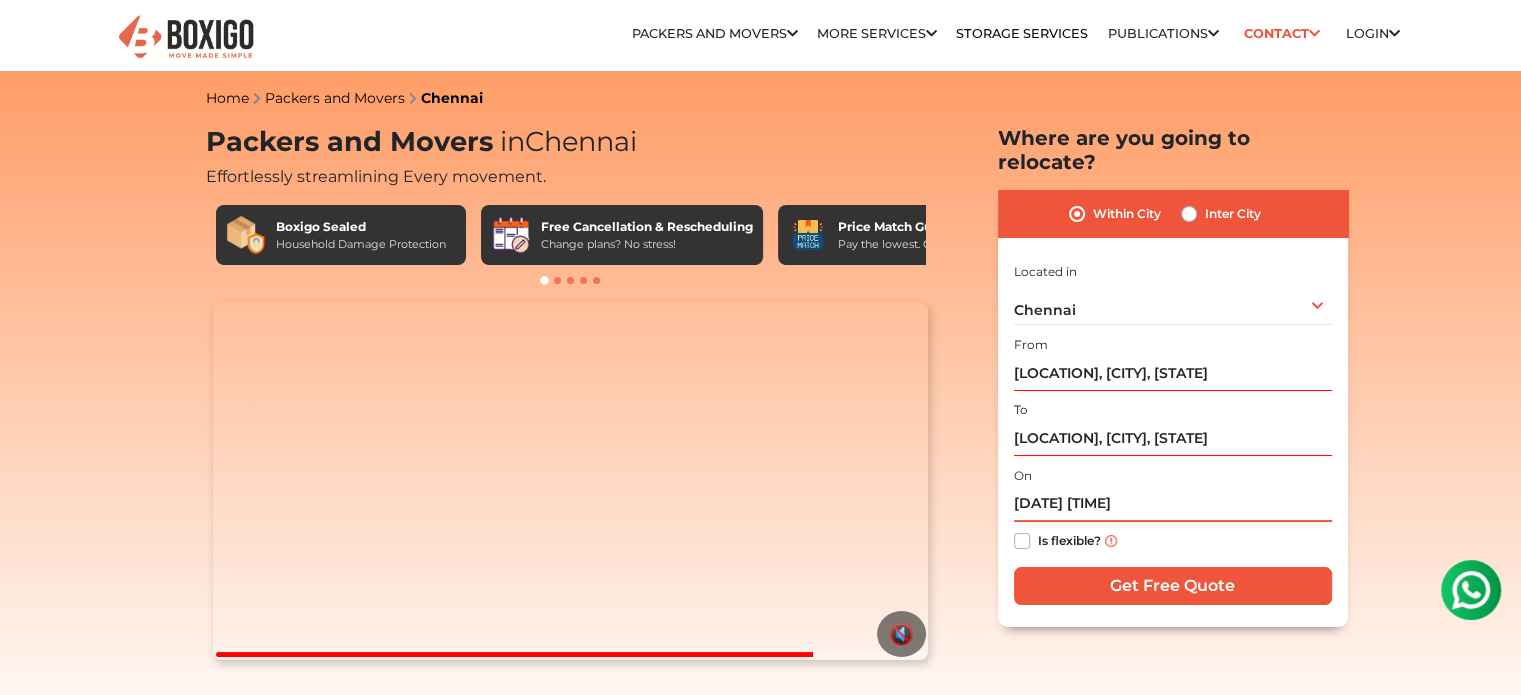 click on "[DATE] [TIME]" at bounding box center [1173, 504] 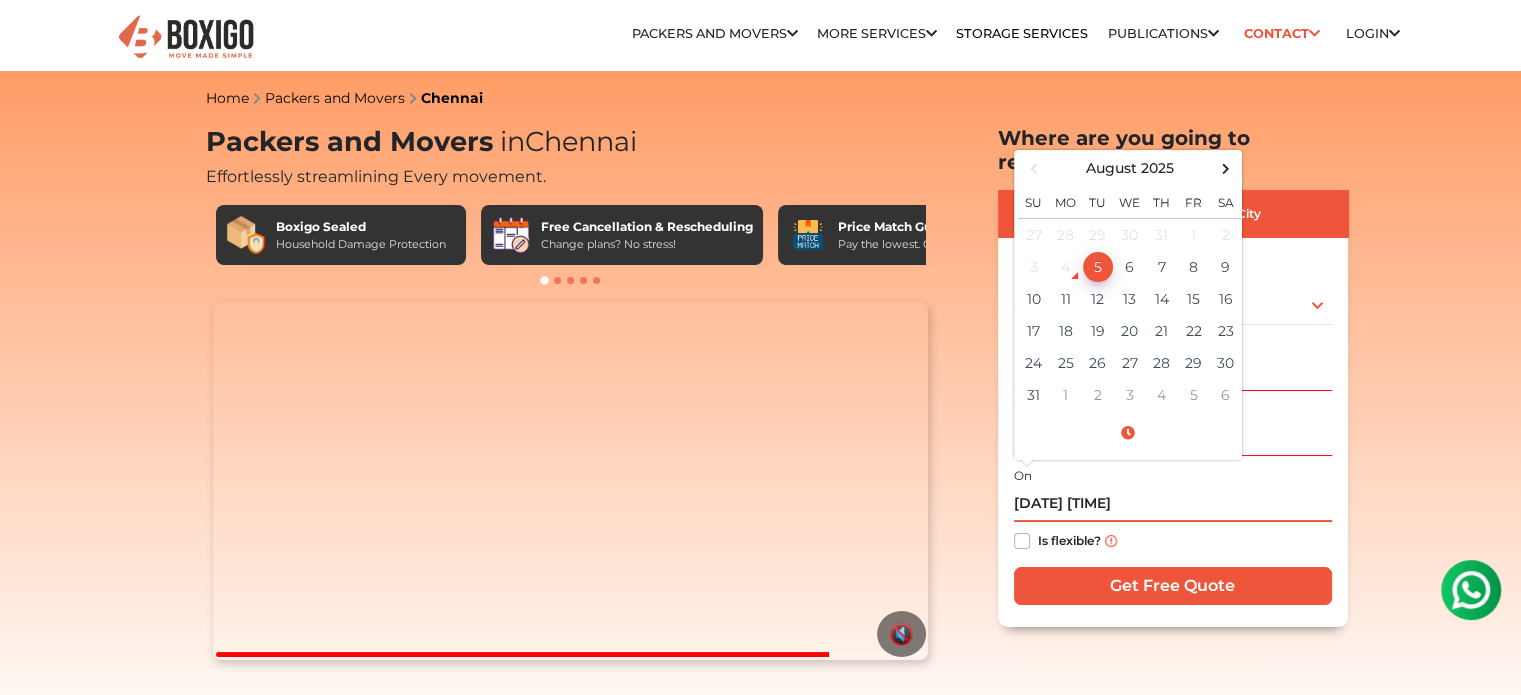 click on "[DATE] [TIME]" at bounding box center [1173, 504] 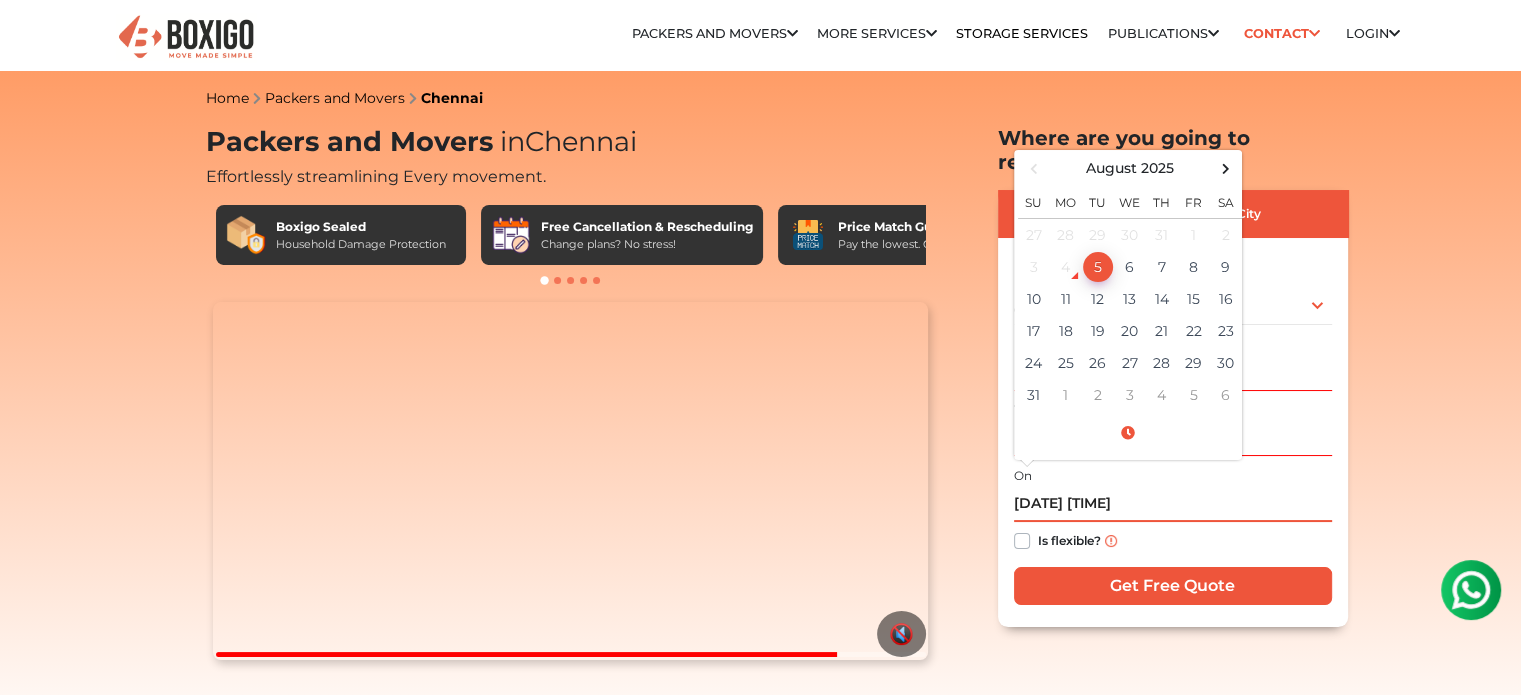 click on "[DATE] [TIME]" at bounding box center (1173, 504) 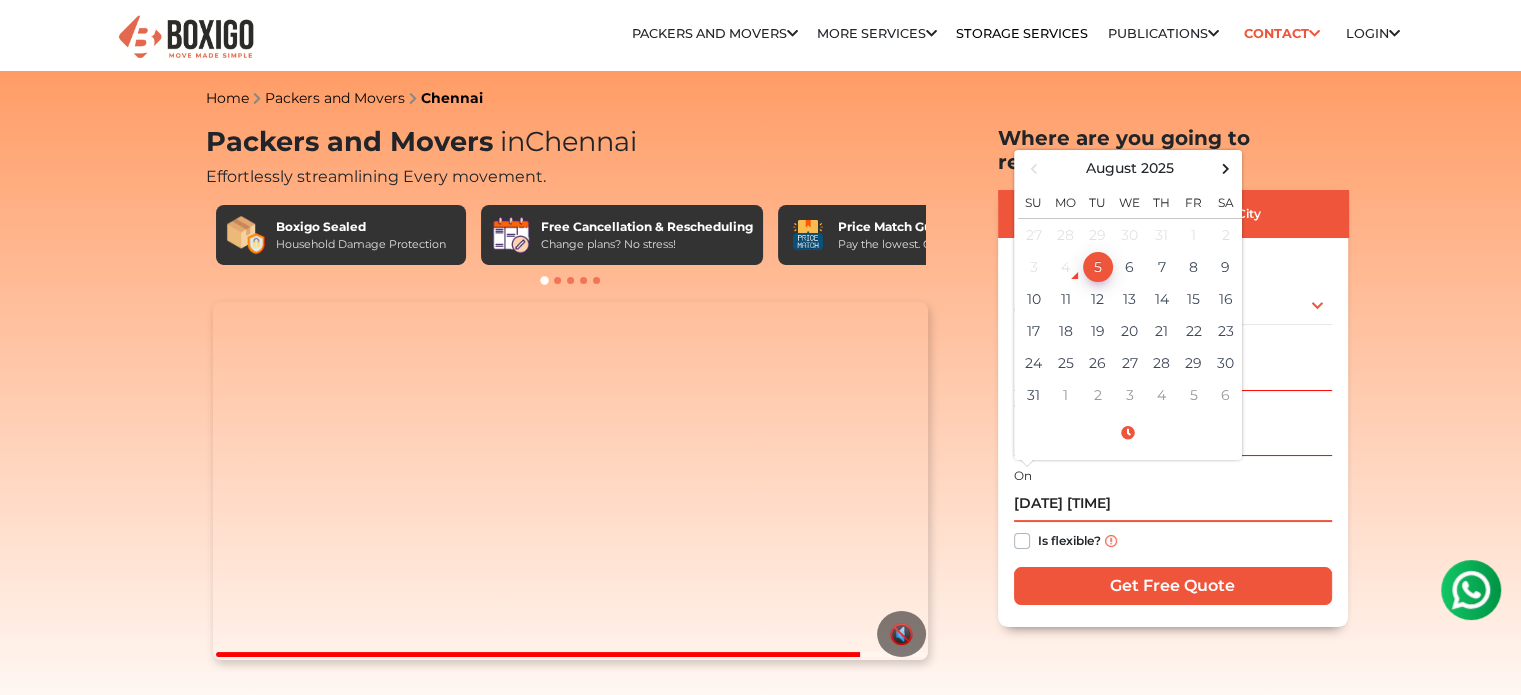 click on "[DATE] [TIME]" at bounding box center [1173, 504] 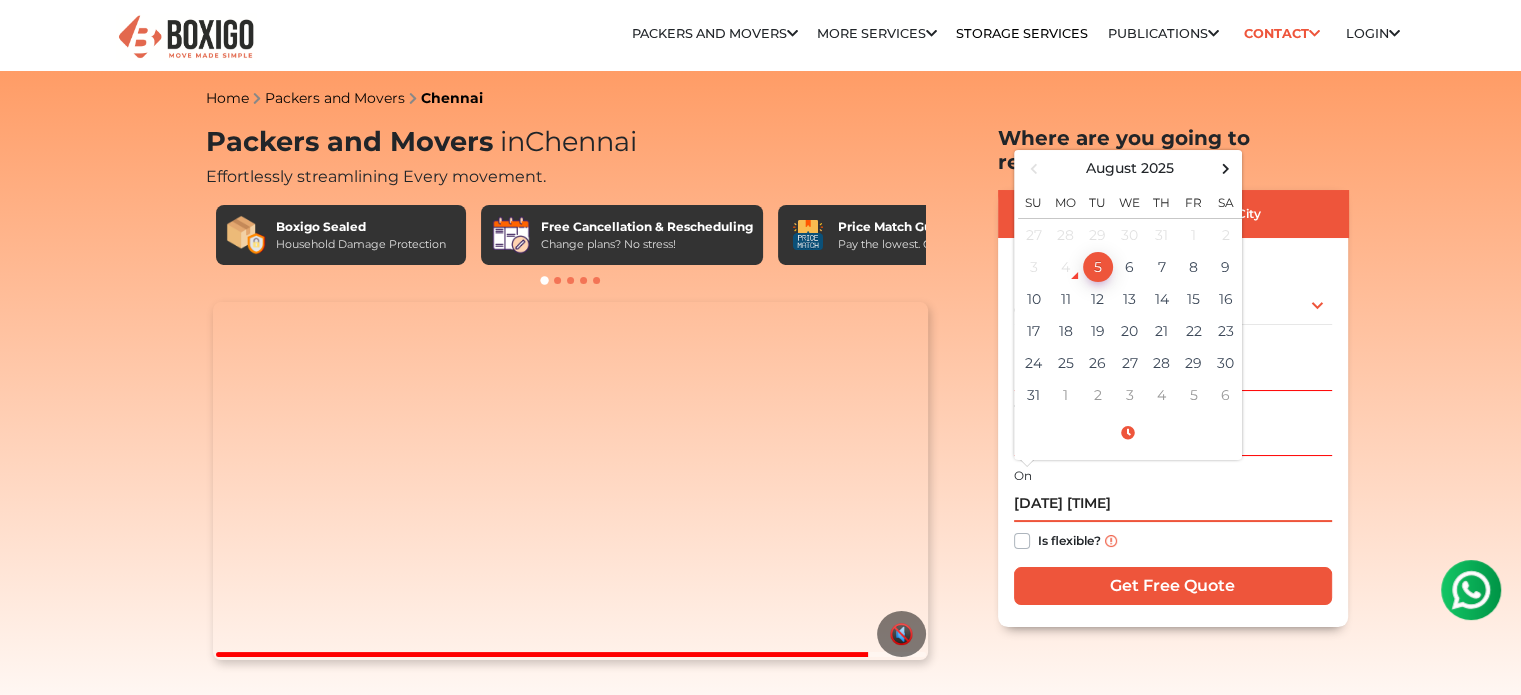 click on "[DATE] [TIME]" at bounding box center (1173, 504) 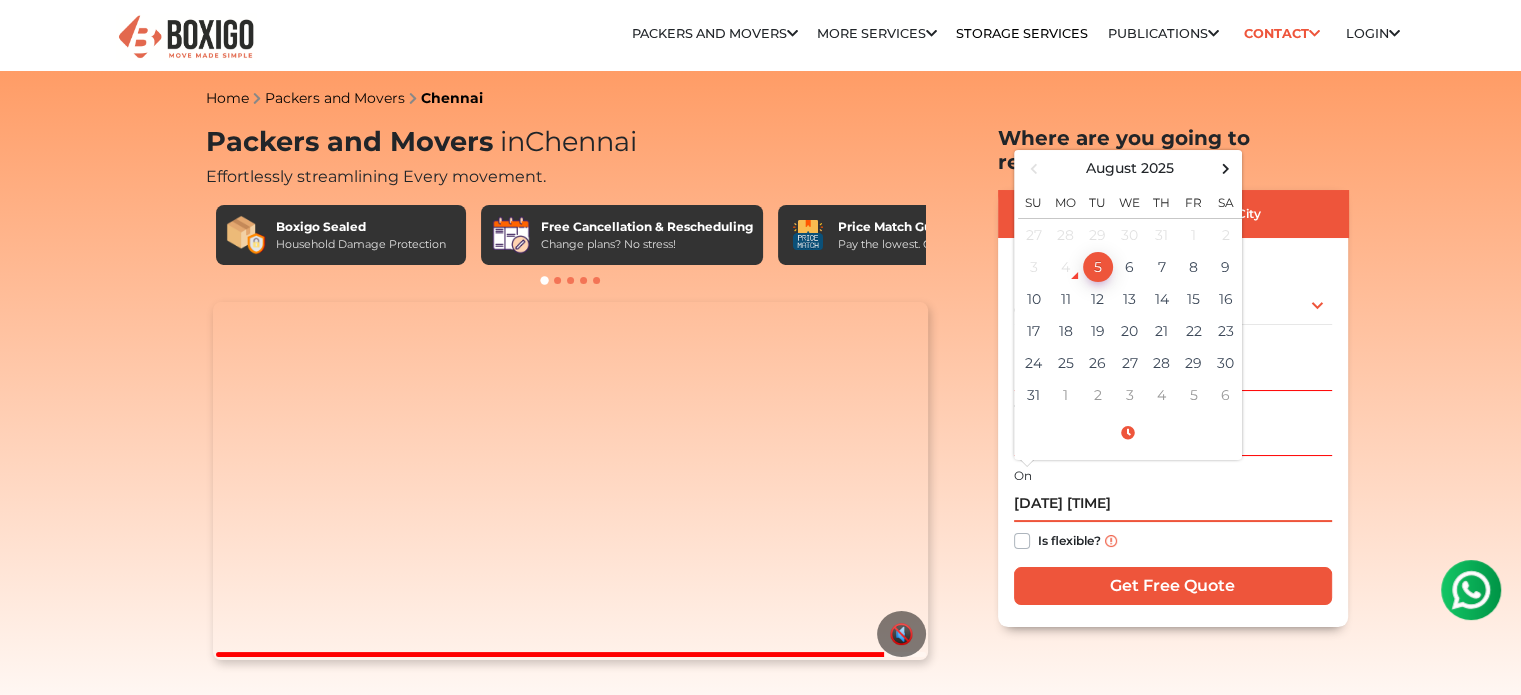click on "[DATE] [TIME]" at bounding box center (1173, 504) 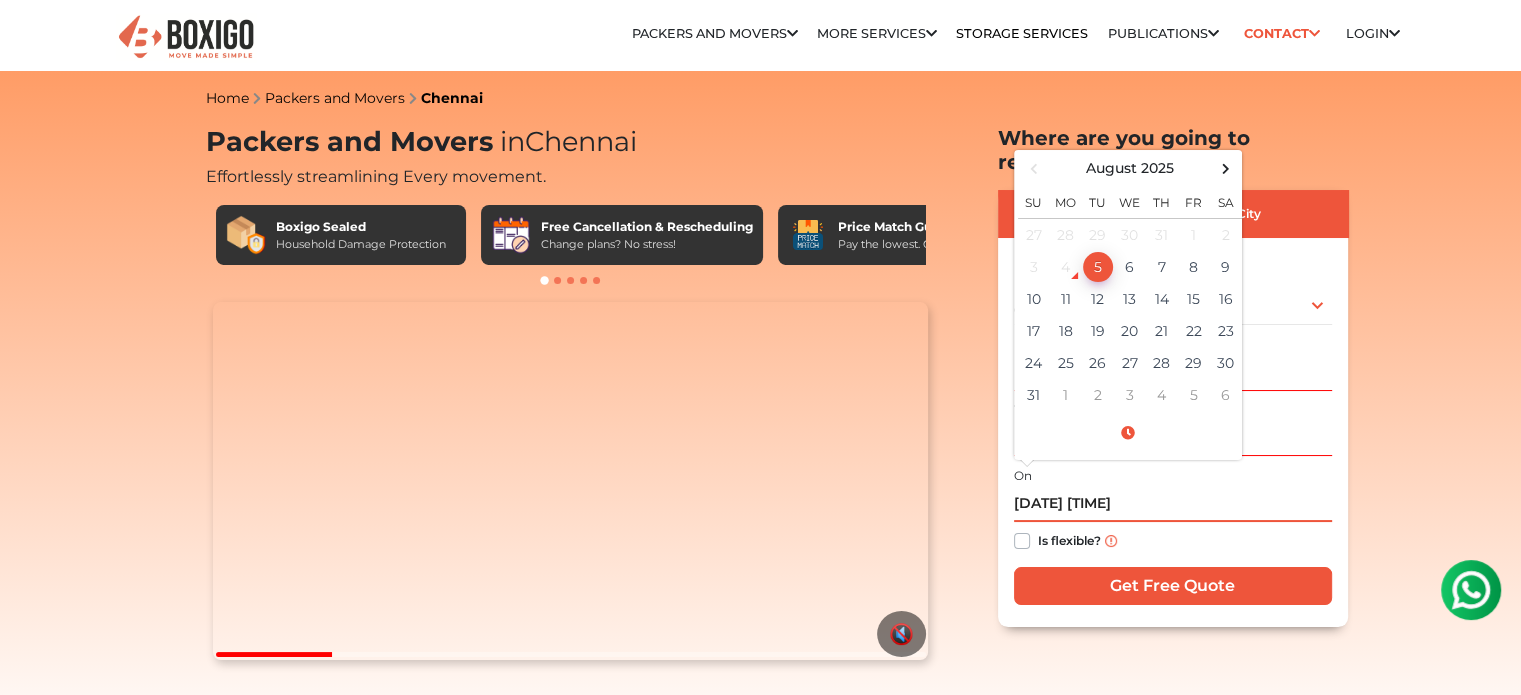 click on "[DATE] [TIME]" at bounding box center [1173, 504] 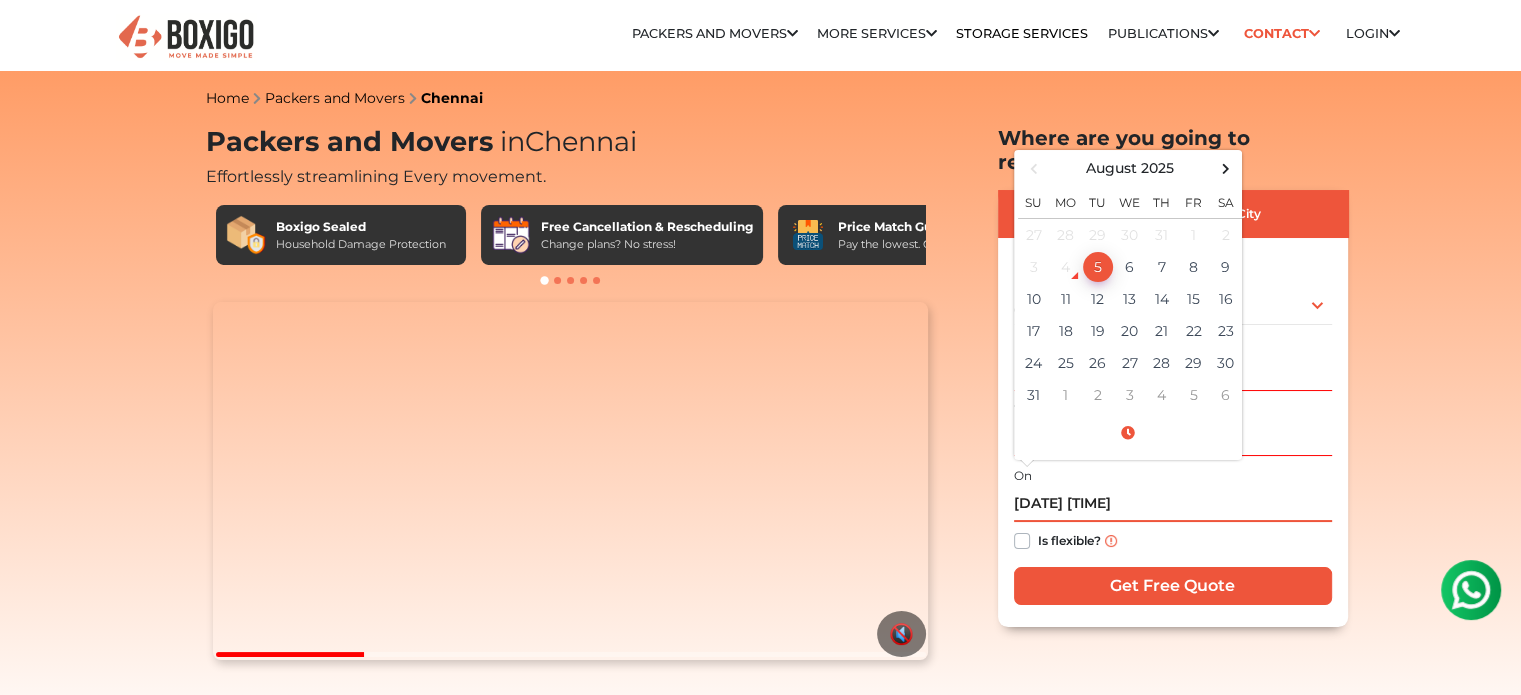 click on "[DATE] [TIME]" at bounding box center (1173, 504) 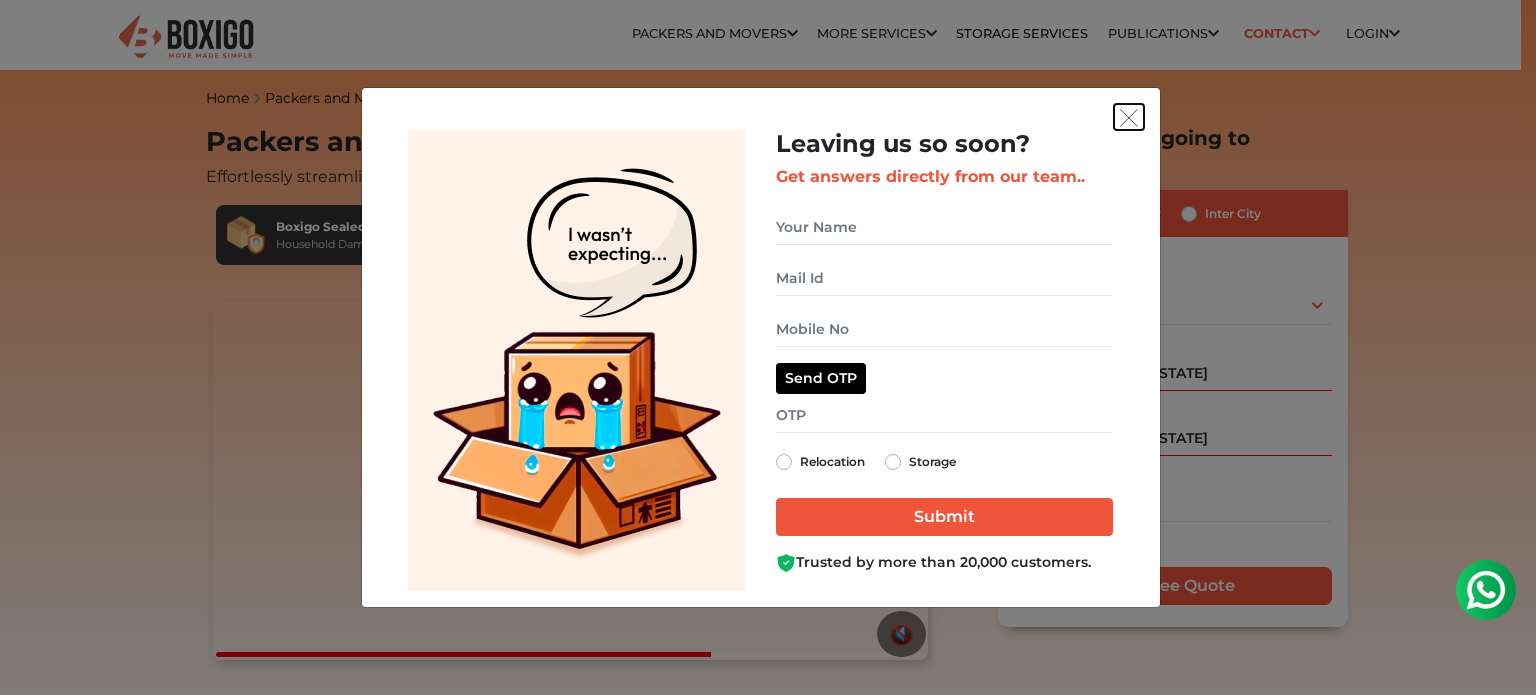 click at bounding box center (1129, 117) 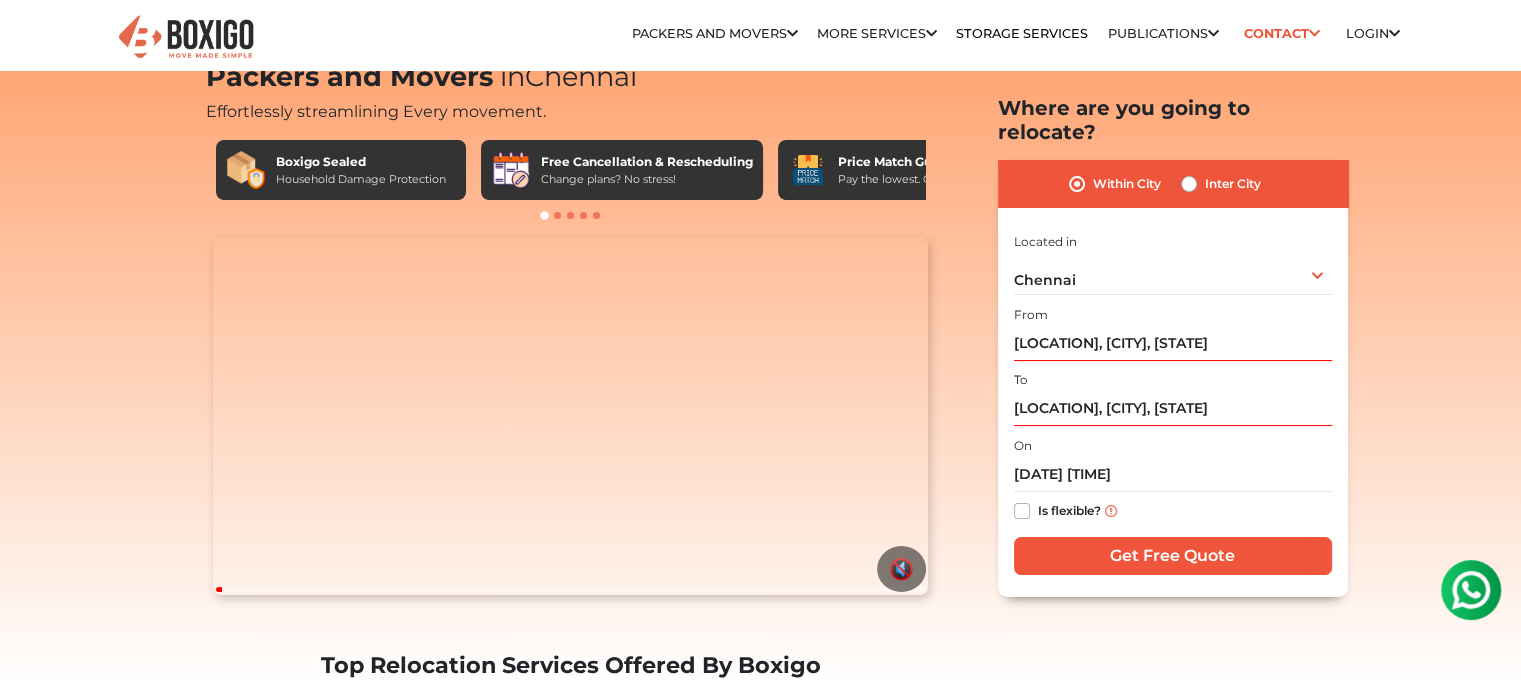 scroll, scrollTop: 0, scrollLeft: 0, axis: both 